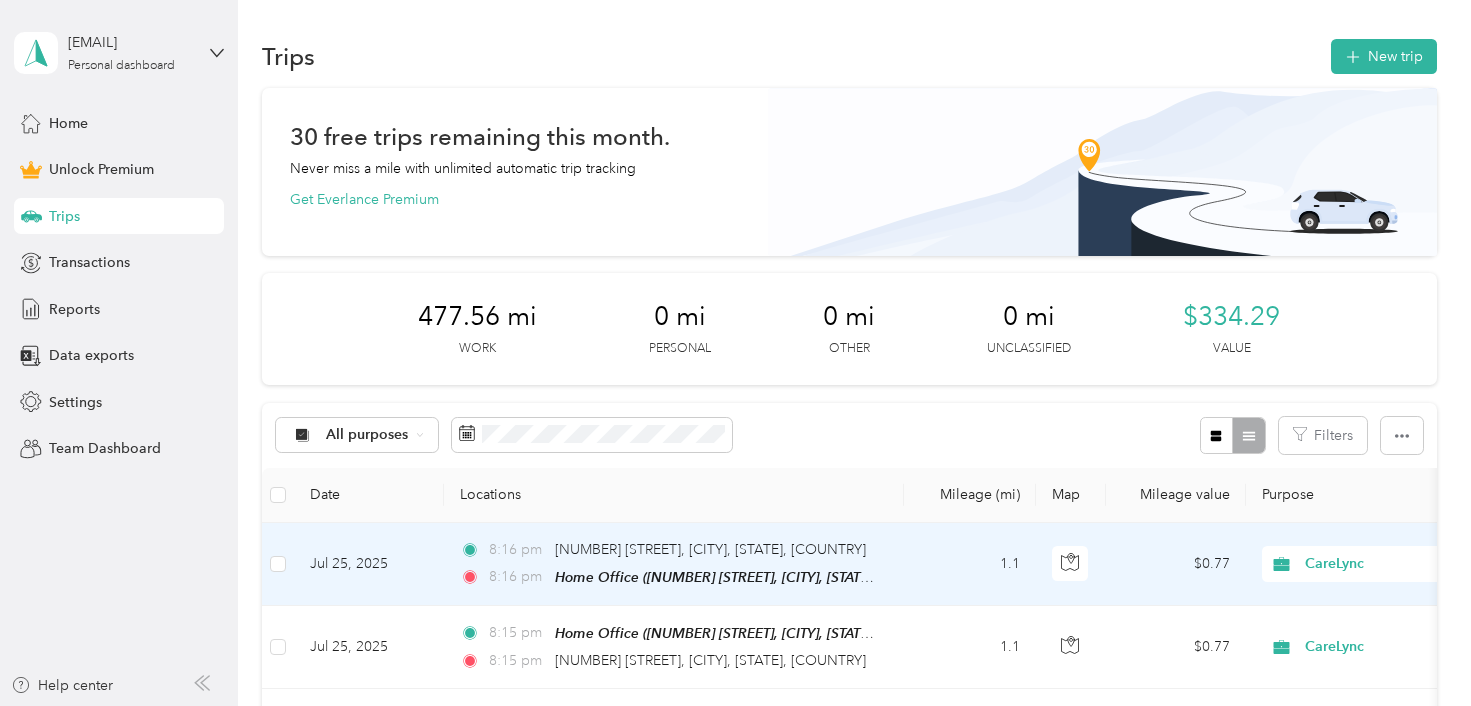scroll, scrollTop: 0, scrollLeft: 0, axis: both 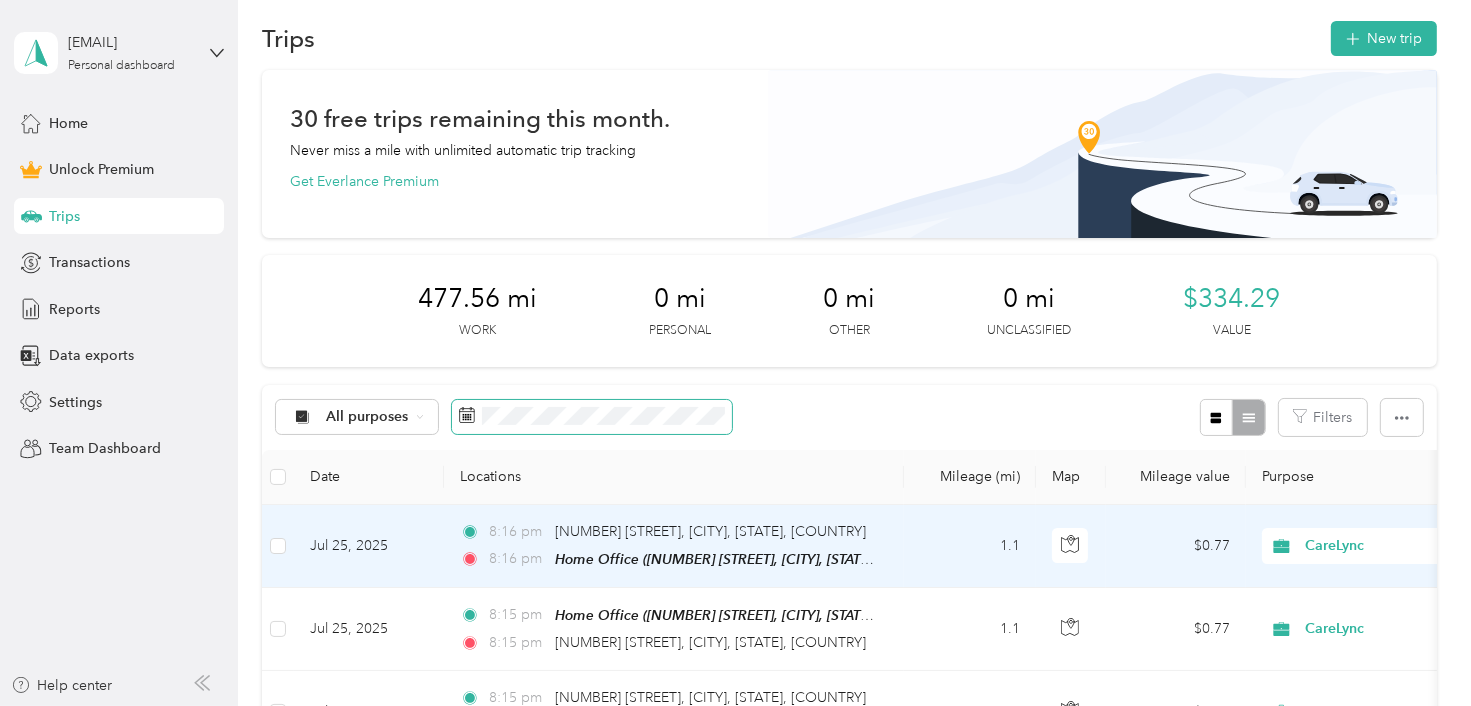 click 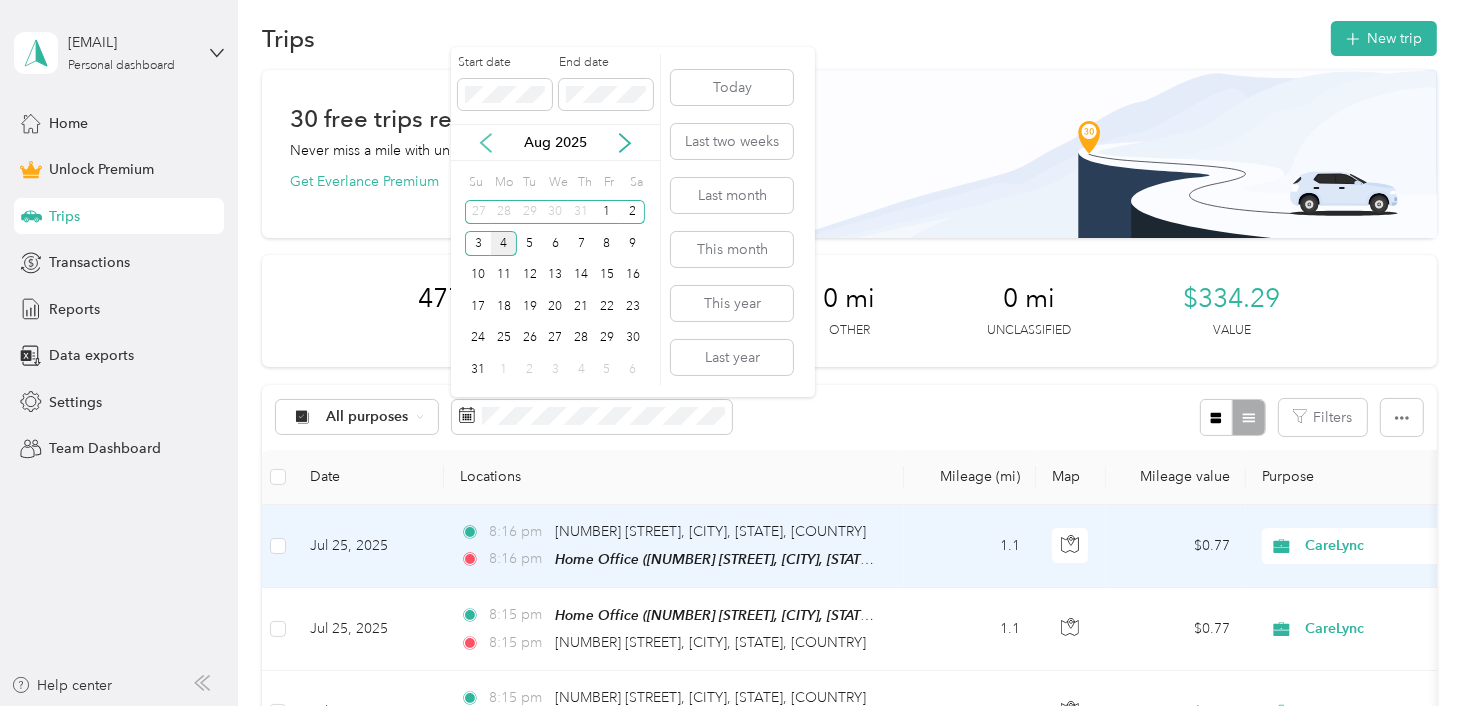 click 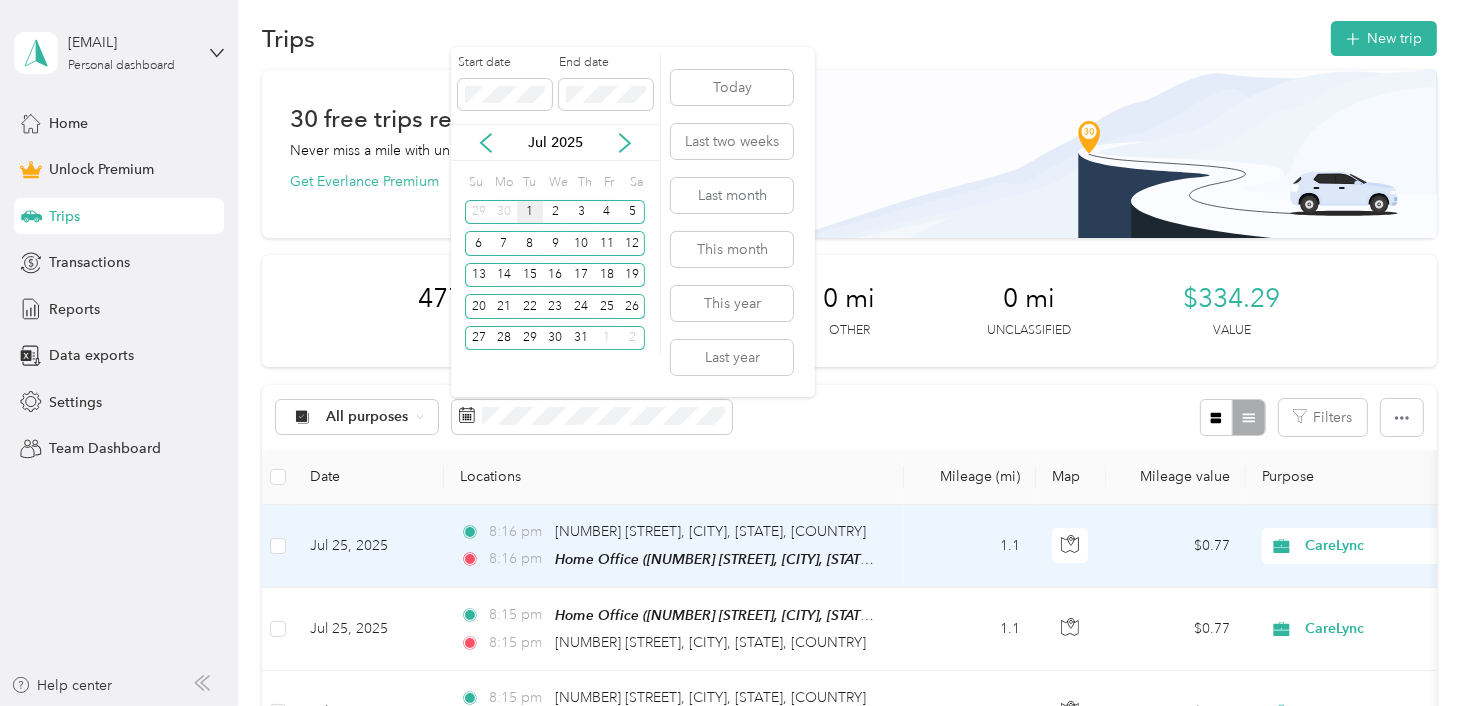 click on "1" at bounding box center [530, 212] 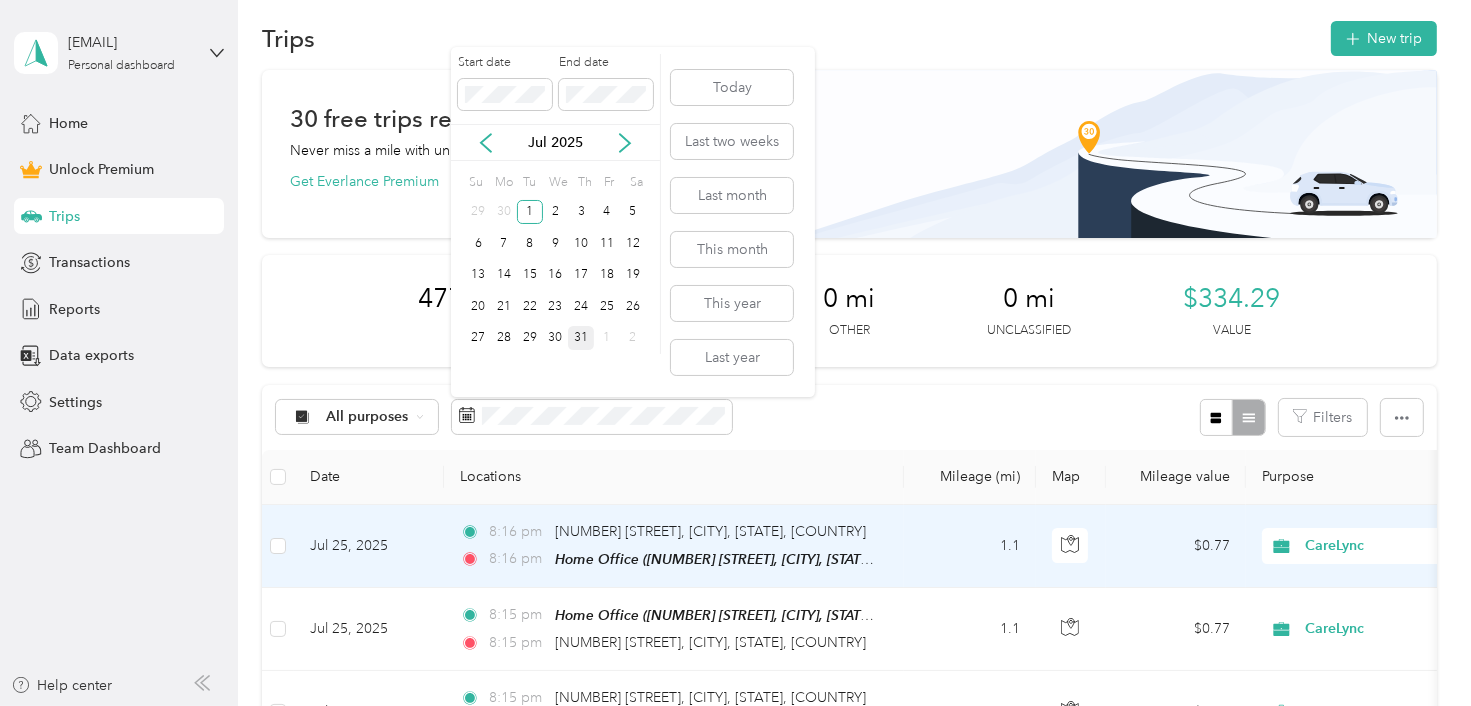 click on "31" at bounding box center [581, 338] 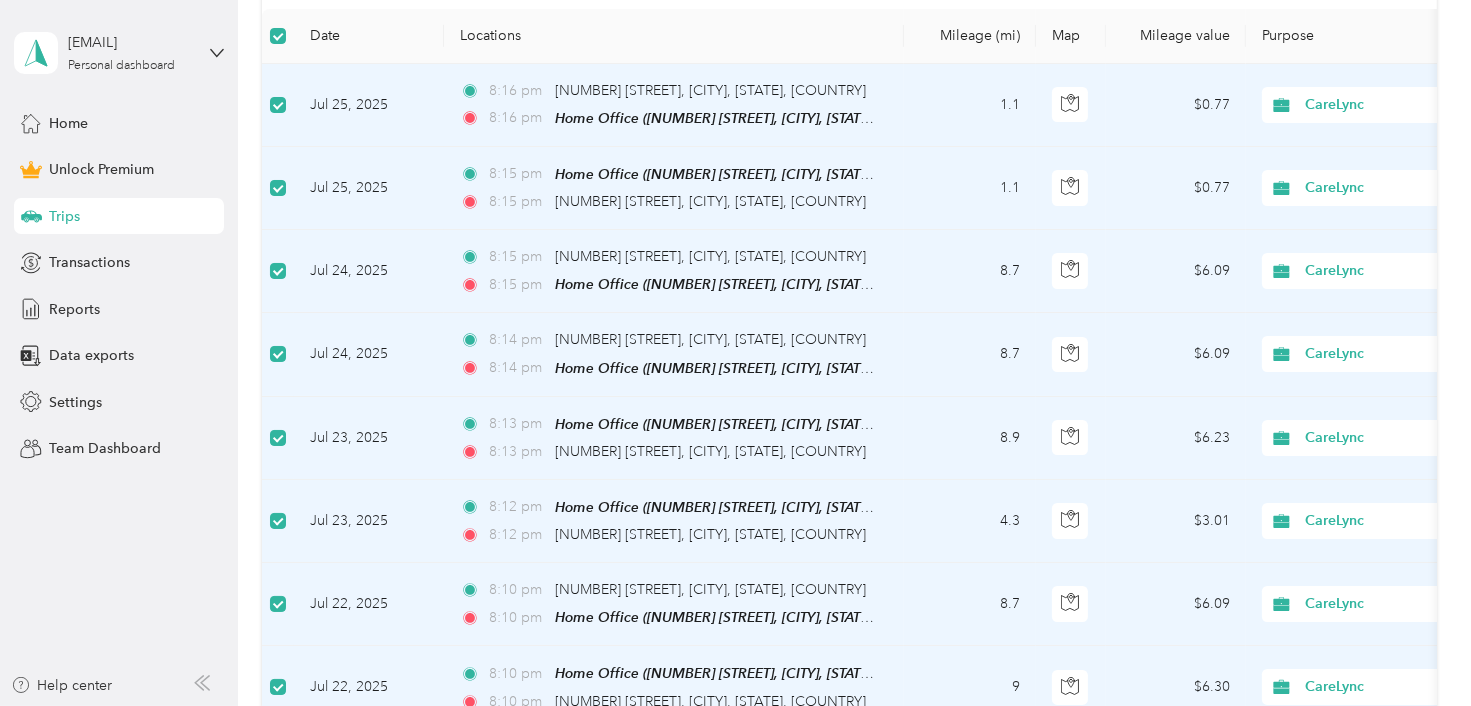 scroll, scrollTop: 388, scrollLeft: 0, axis: vertical 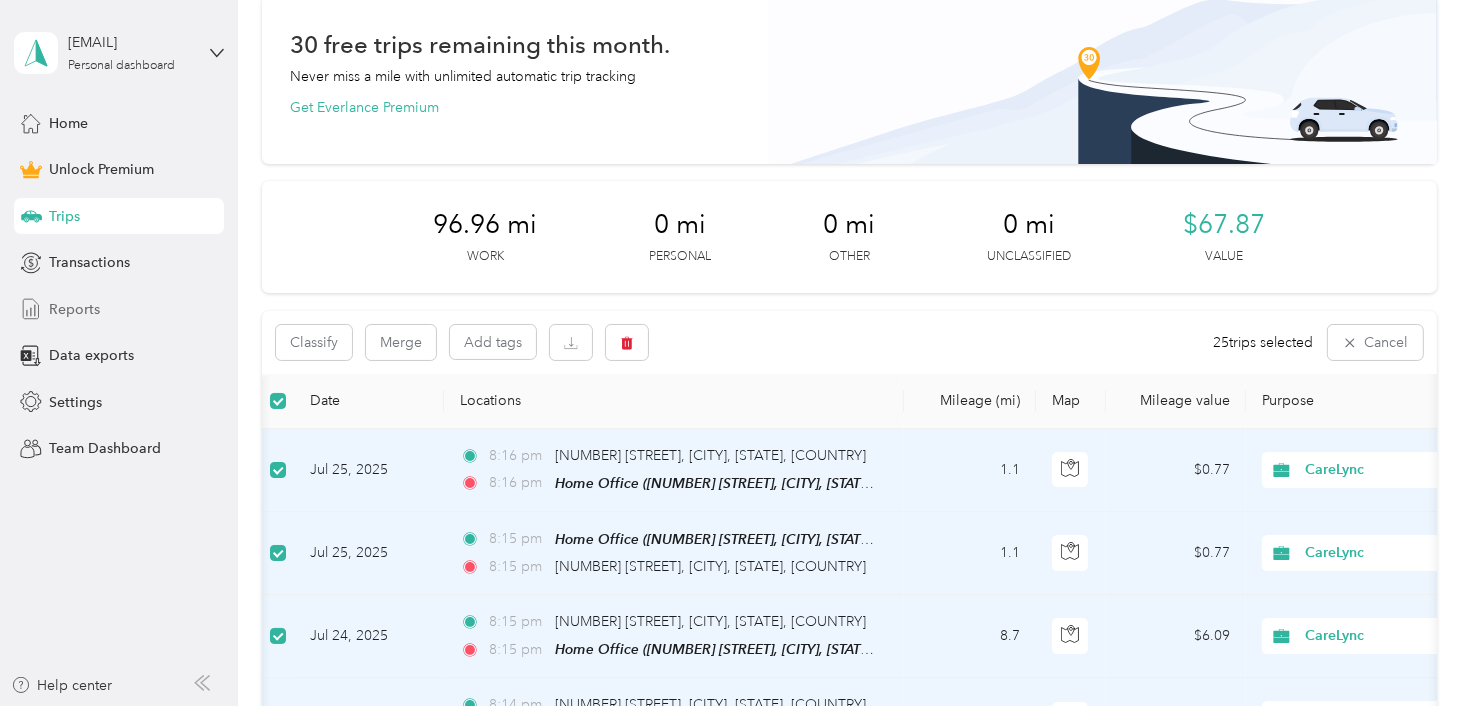 click on "Reports" at bounding box center (74, 309) 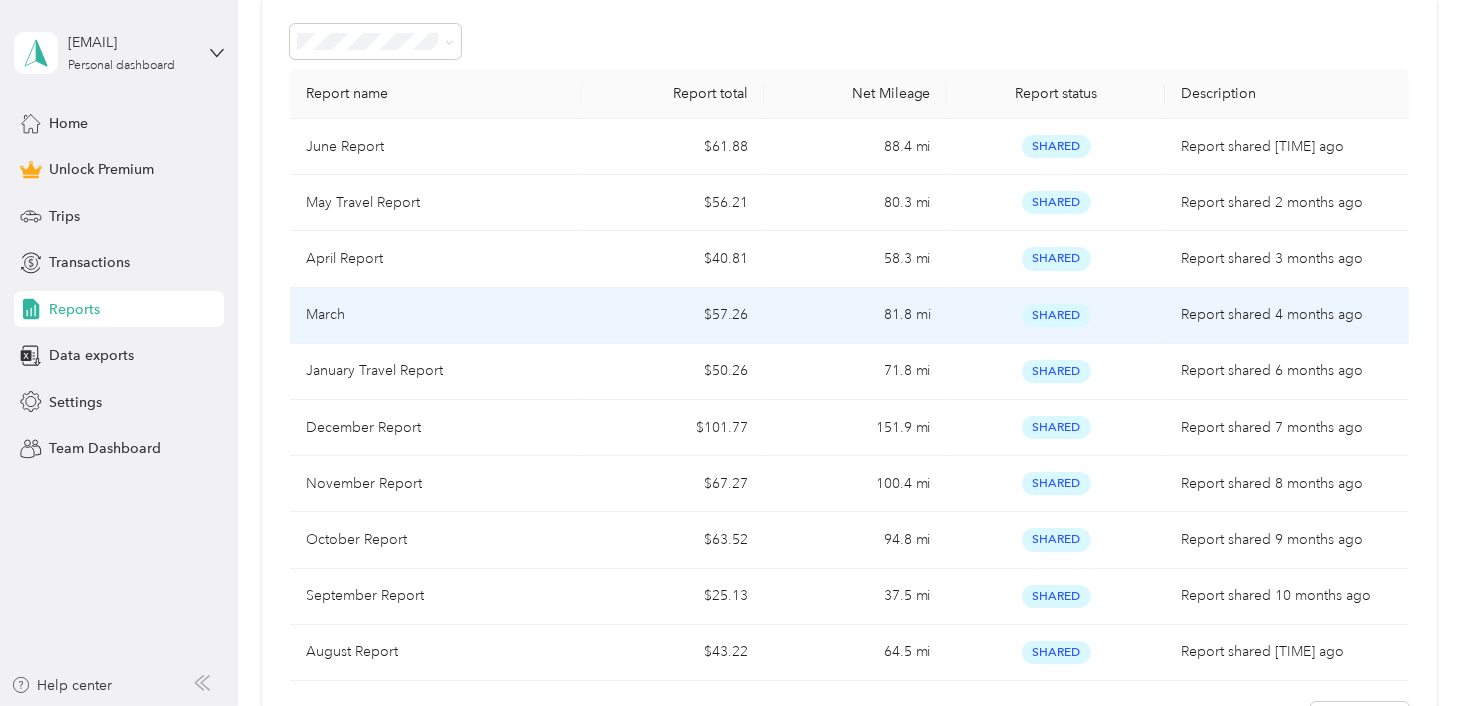 scroll, scrollTop: 0, scrollLeft: 0, axis: both 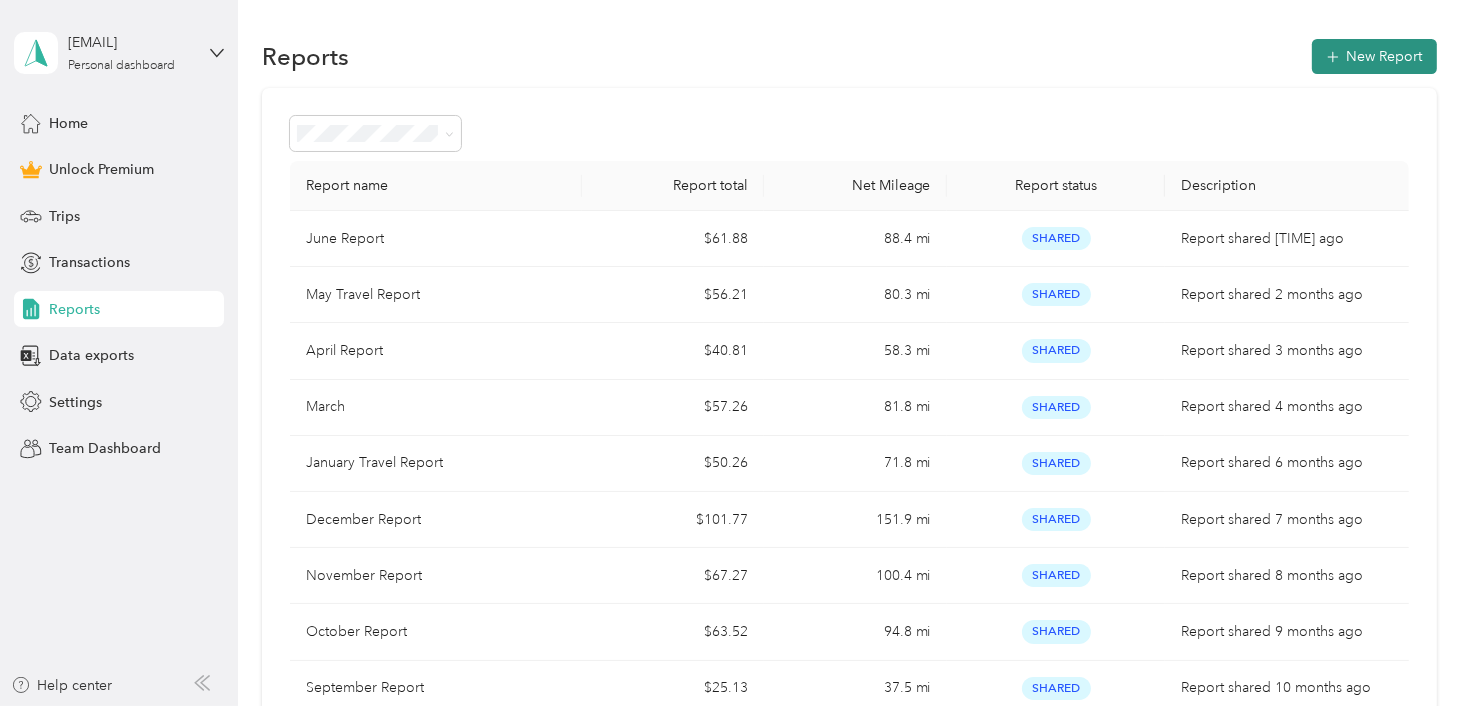 click on "New Report" at bounding box center (1374, 56) 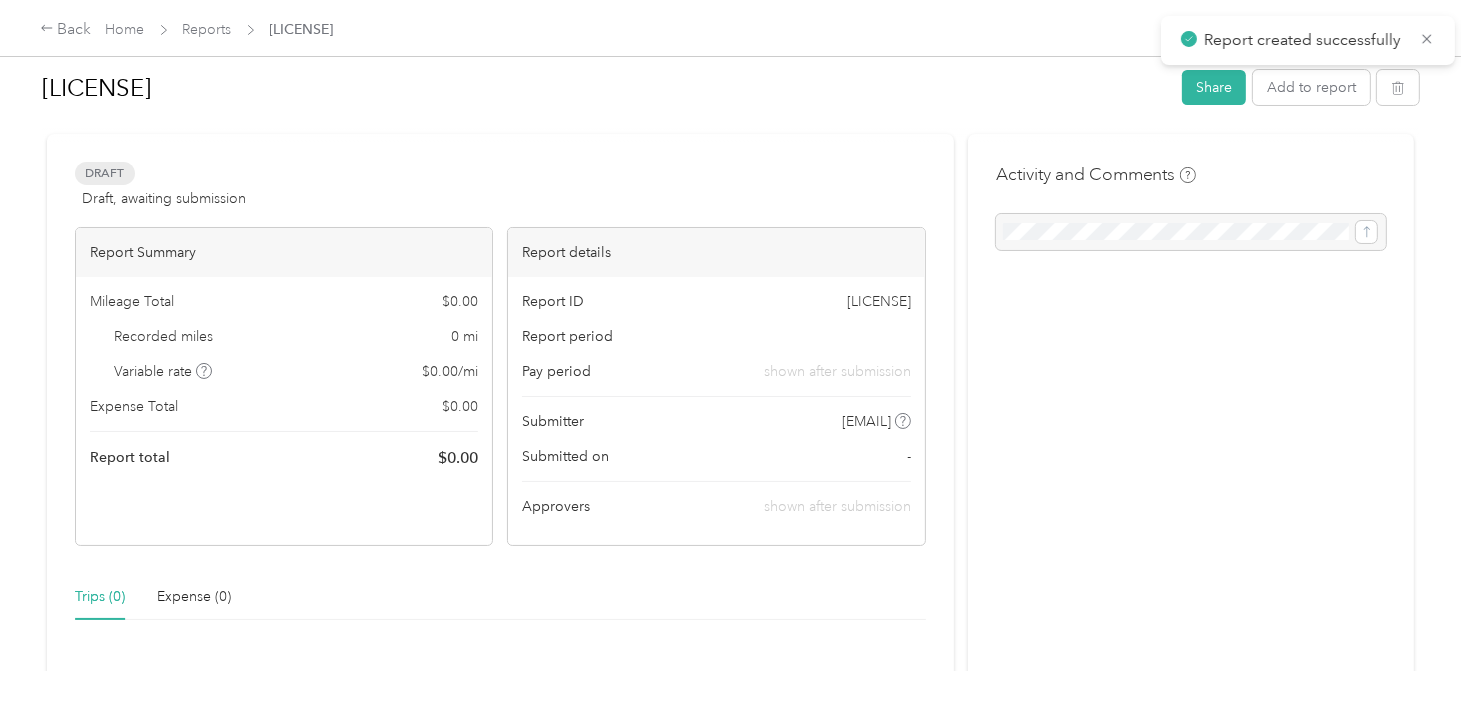 scroll, scrollTop: 0, scrollLeft: 0, axis: both 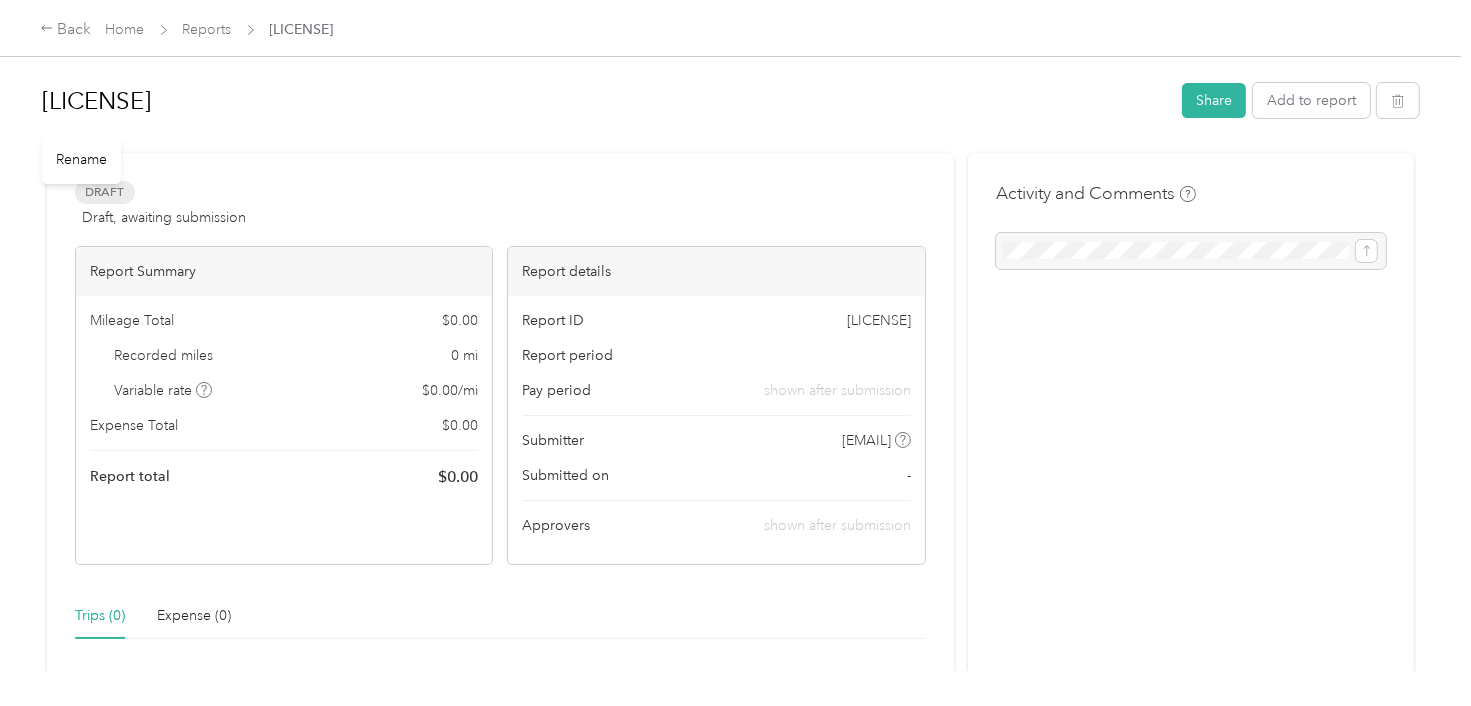 click on "[LICENSE]" at bounding box center (605, 101) 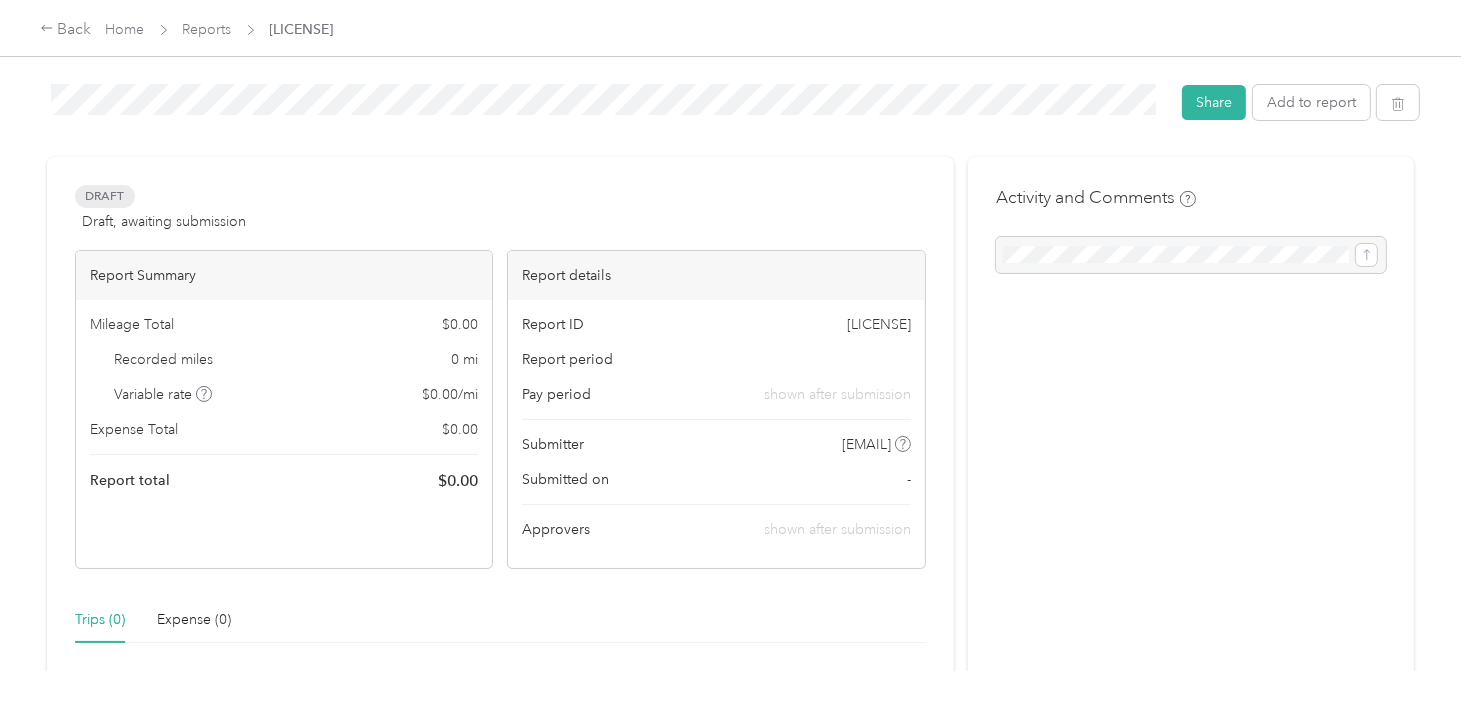 type 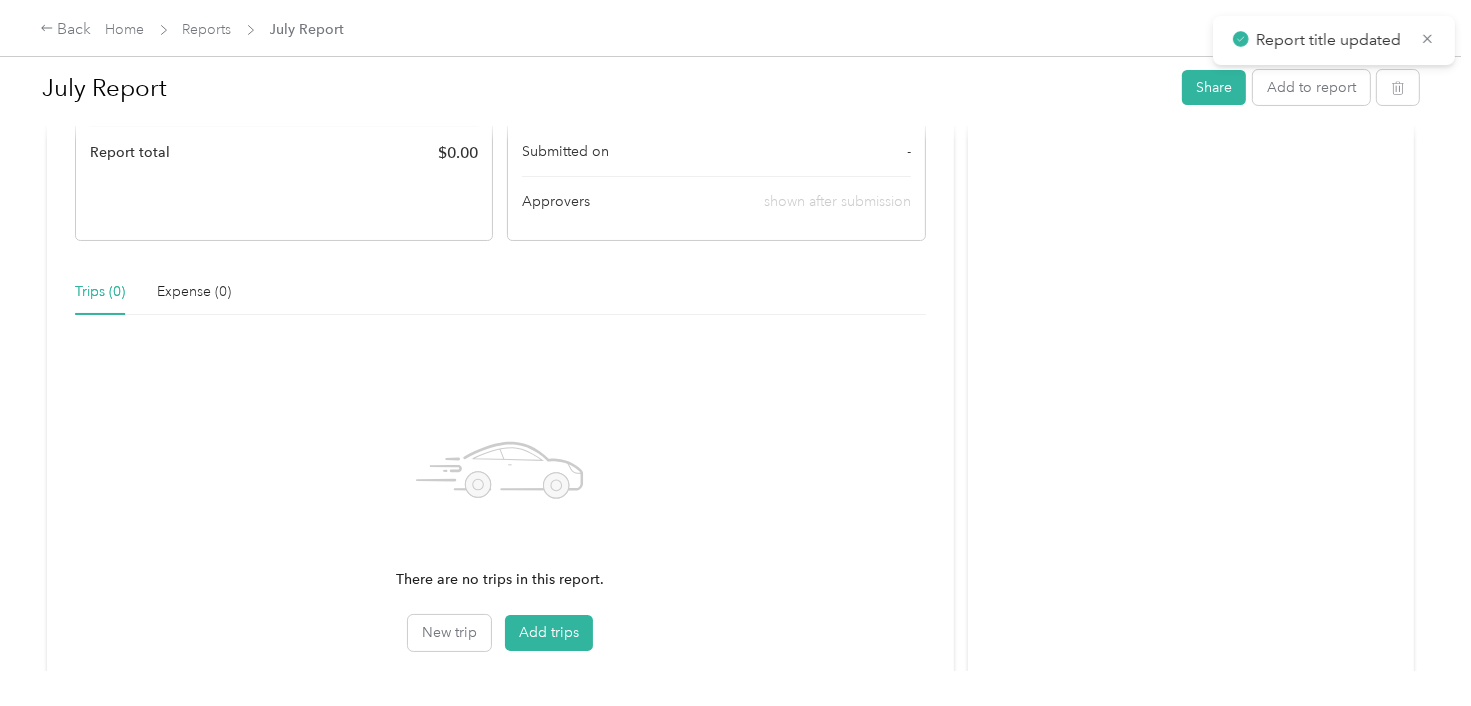 scroll, scrollTop: 472, scrollLeft: 0, axis: vertical 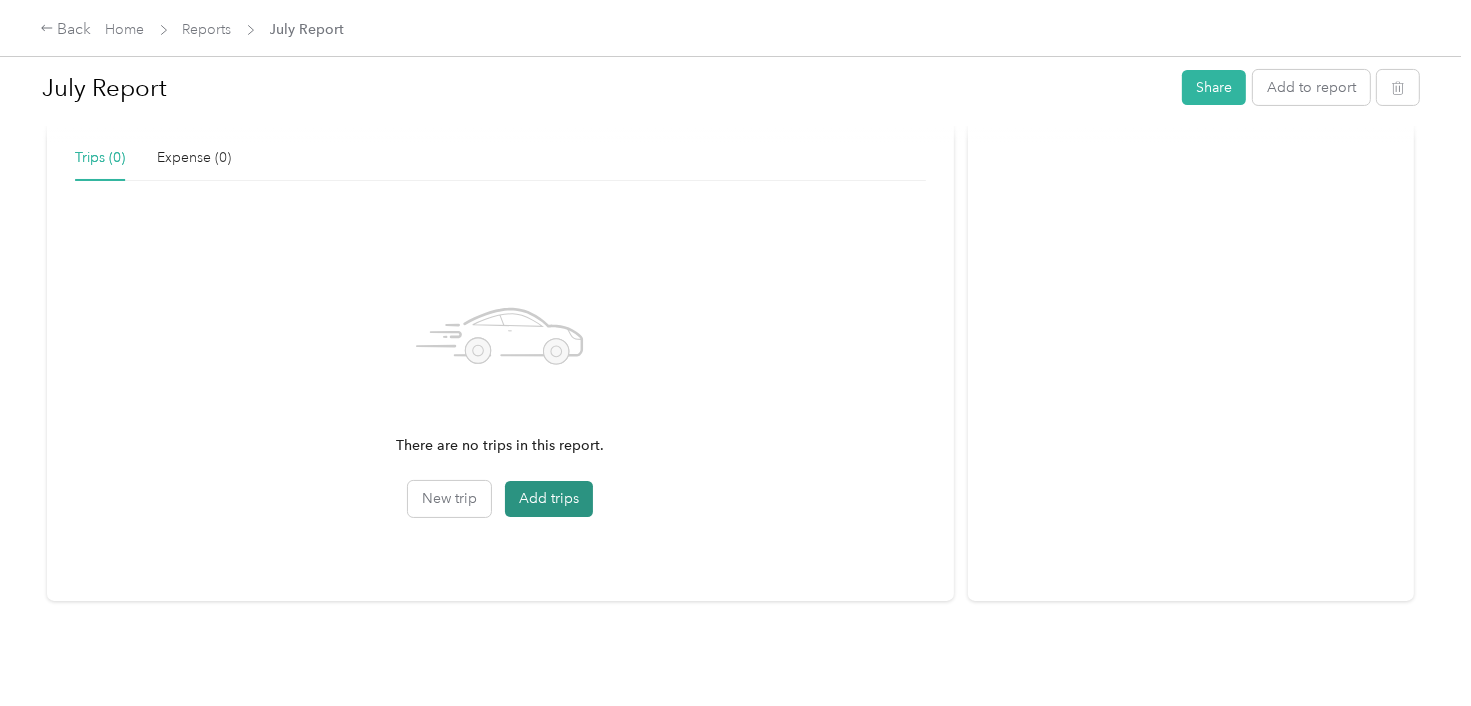 click on "Add trips" at bounding box center (549, 499) 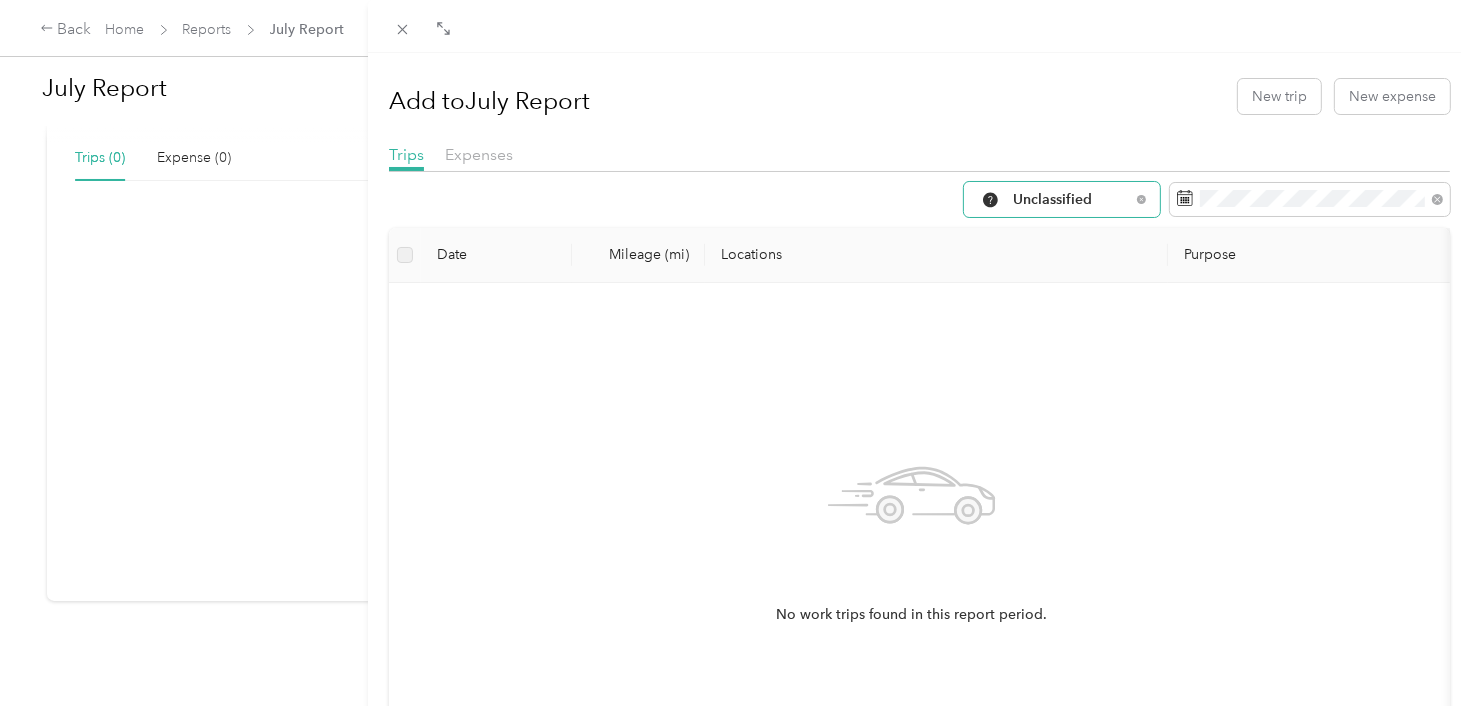 click on "Unclassified" at bounding box center (1062, 199) 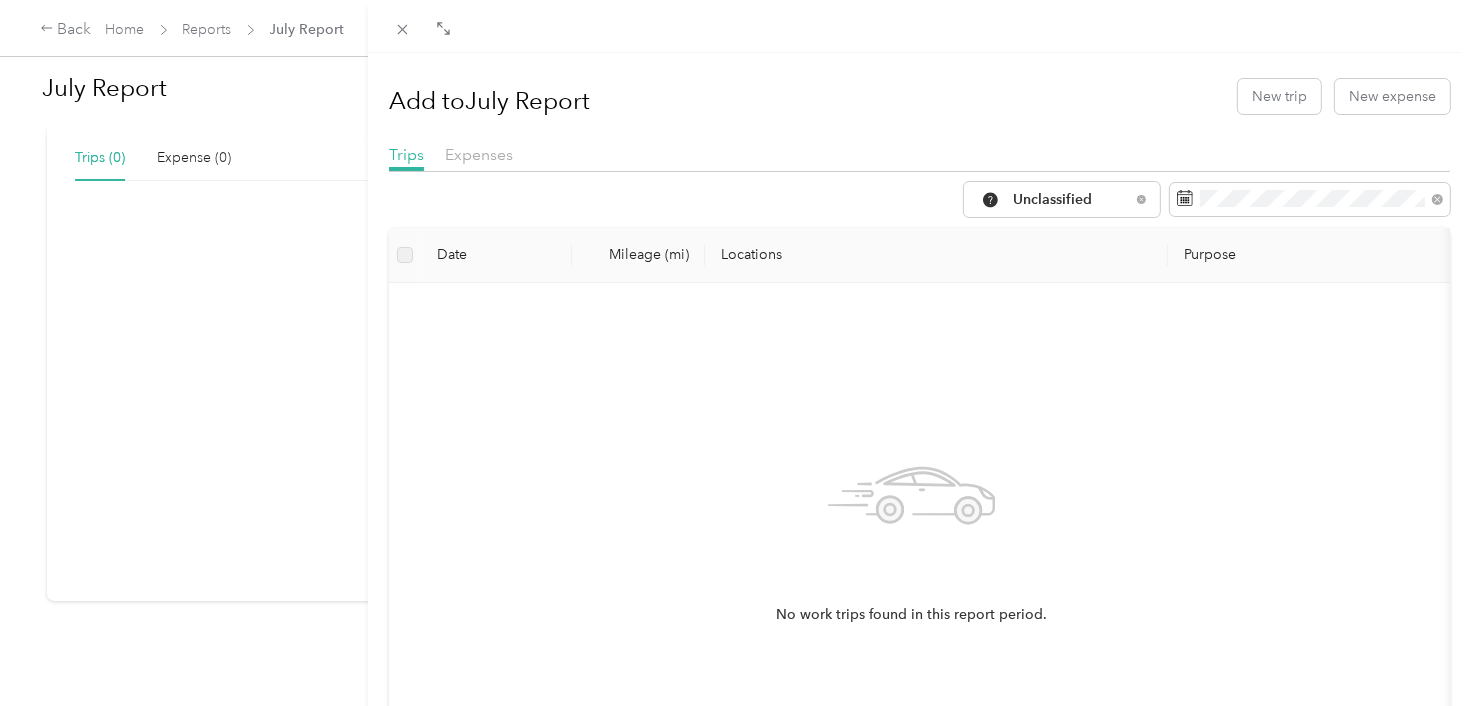 click on "Unclassified" at bounding box center (1047, 260) 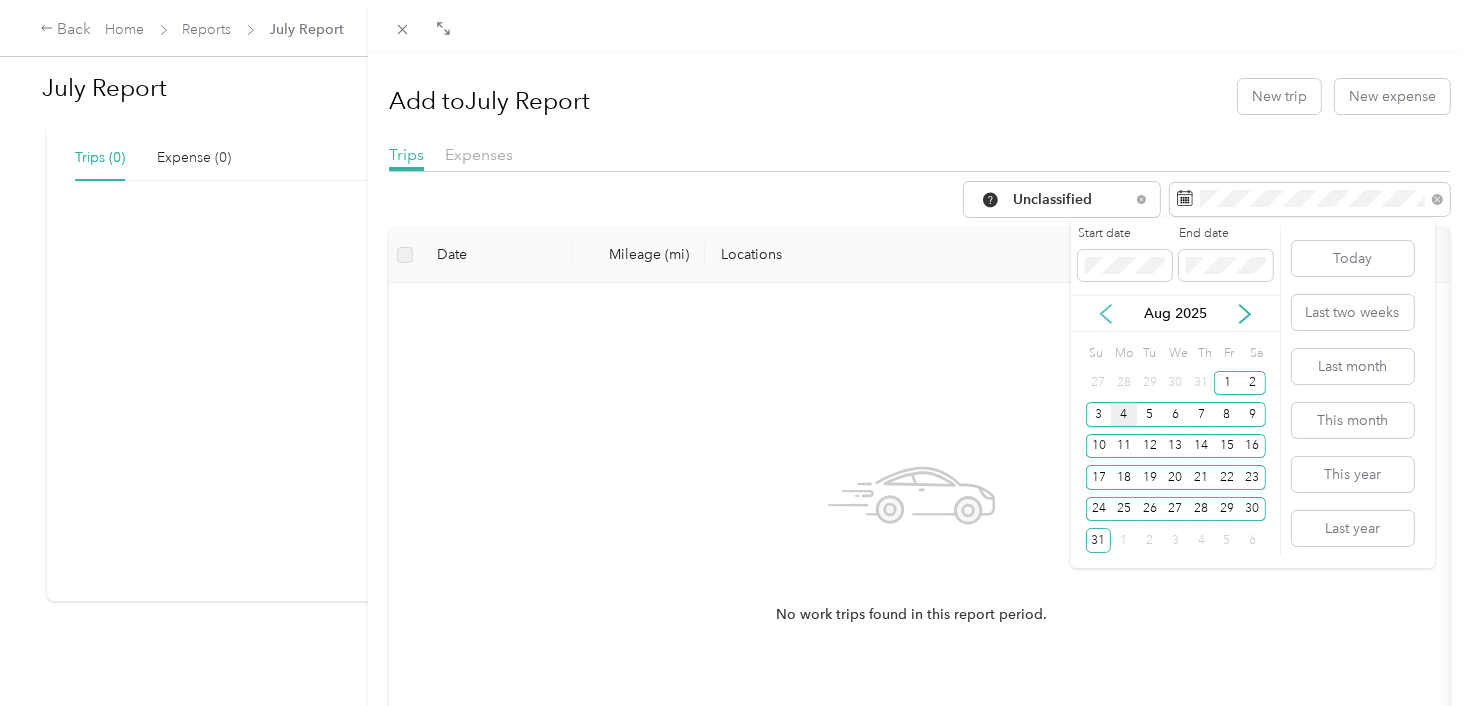 click 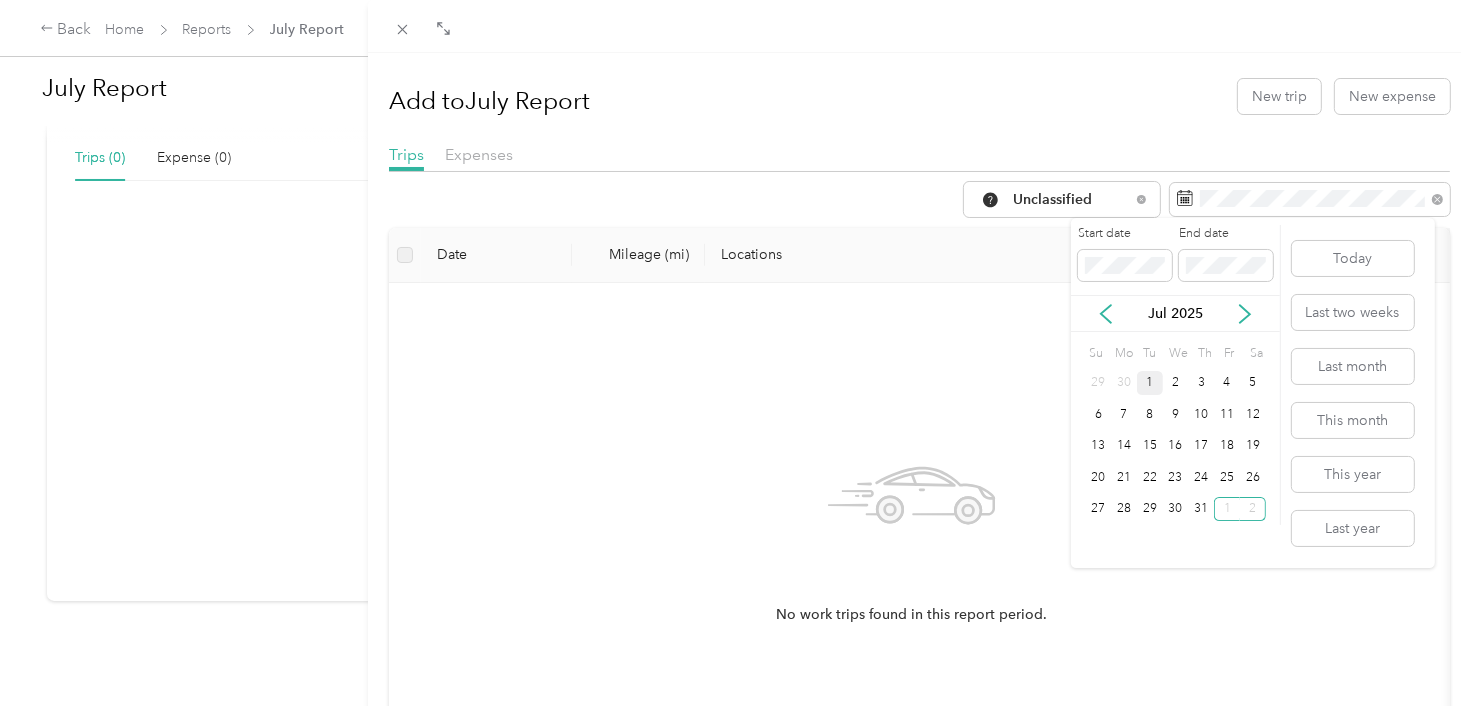 click on "1" at bounding box center (1150, 383) 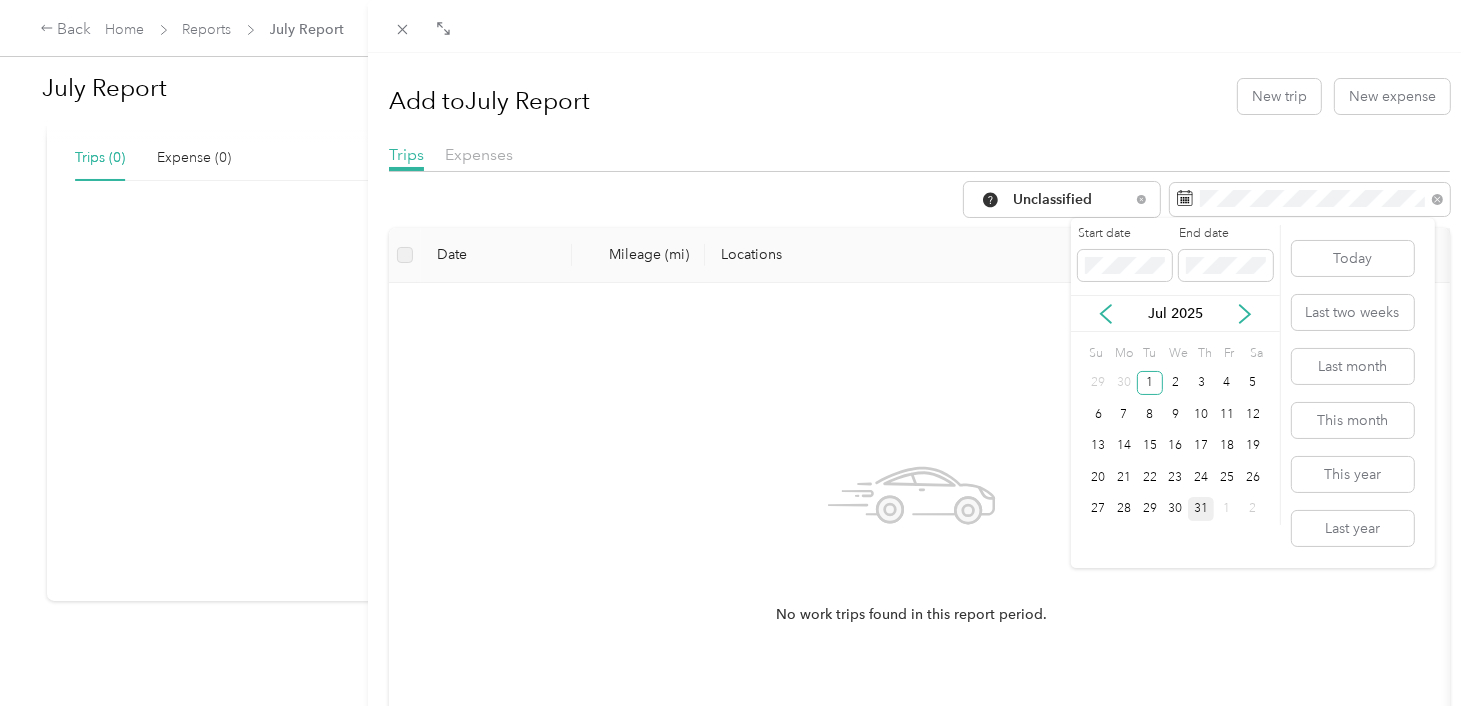 click on "31" at bounding box center [1201, 509] 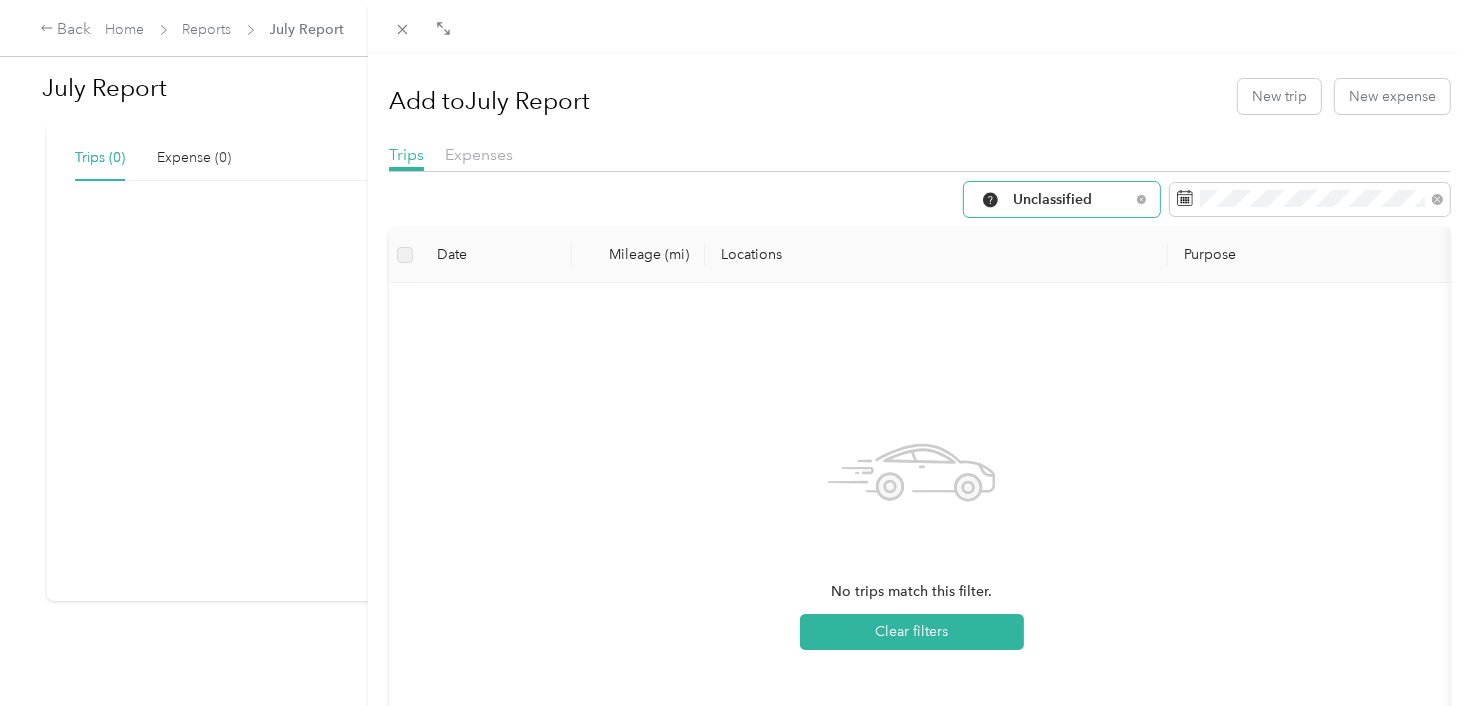 click on "Unclassified" at bounding box center (1071, 200) 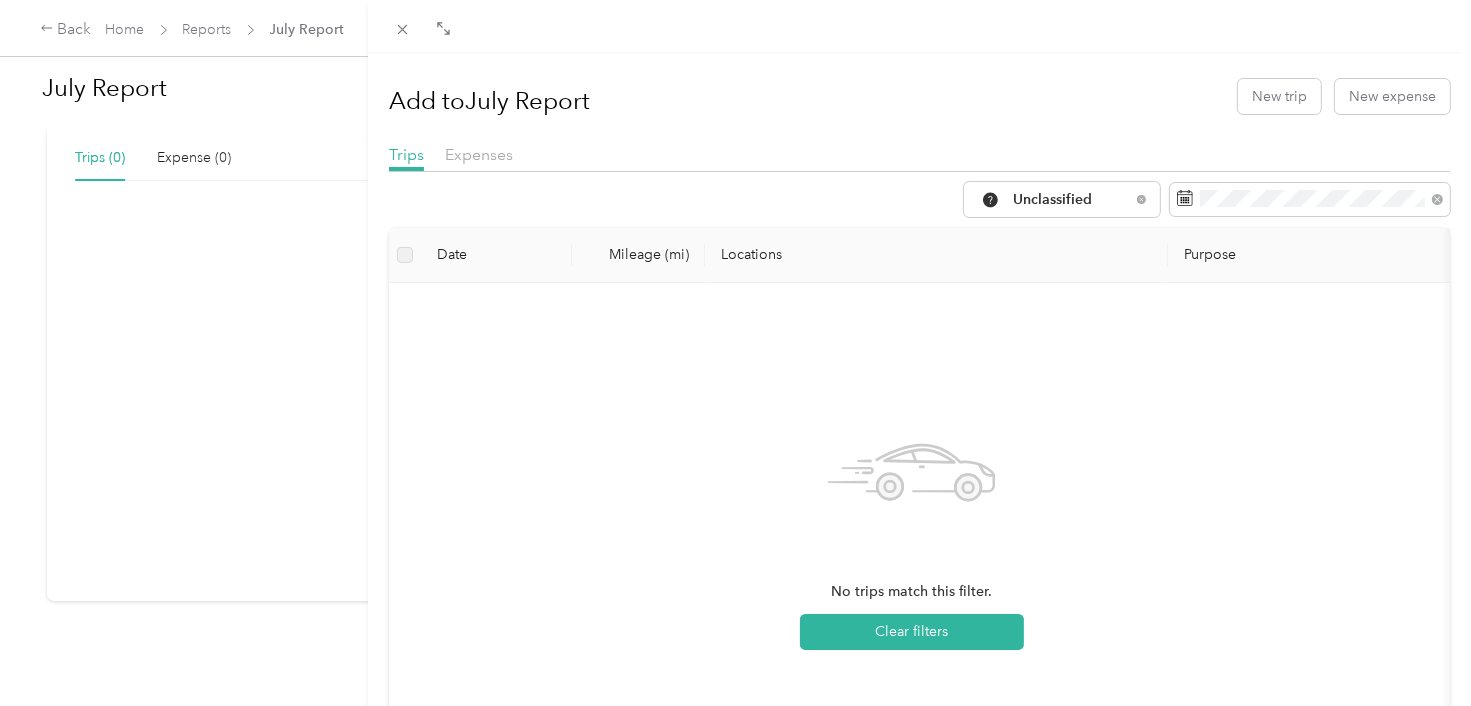 click on "All Purposes Unclassified Work Personal CareLync CareLync Other Charity Medical Moving Commute" at bounding box center (1047, 358) 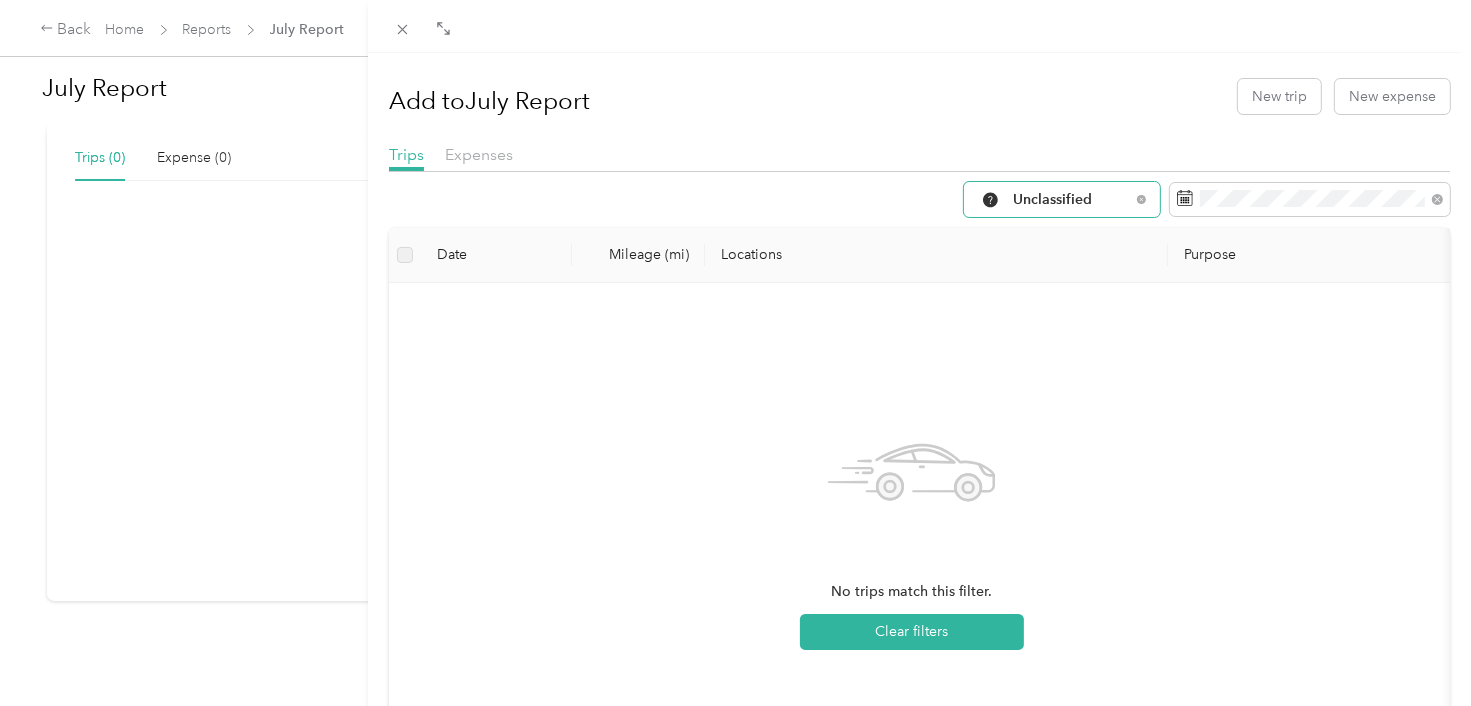 click on "Unclassified" at bounding box center [1071, 200] 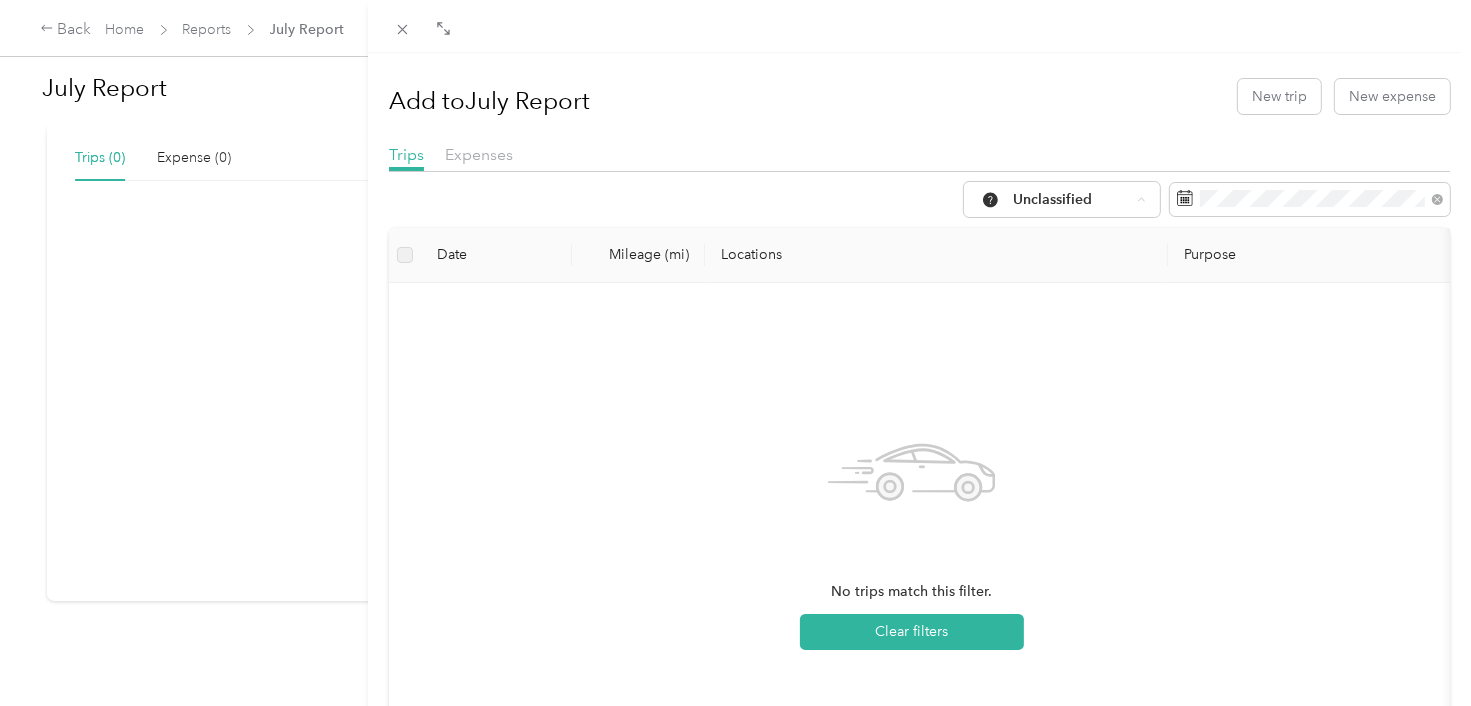 click on "CareLync" at bounding box center (1064, 376) 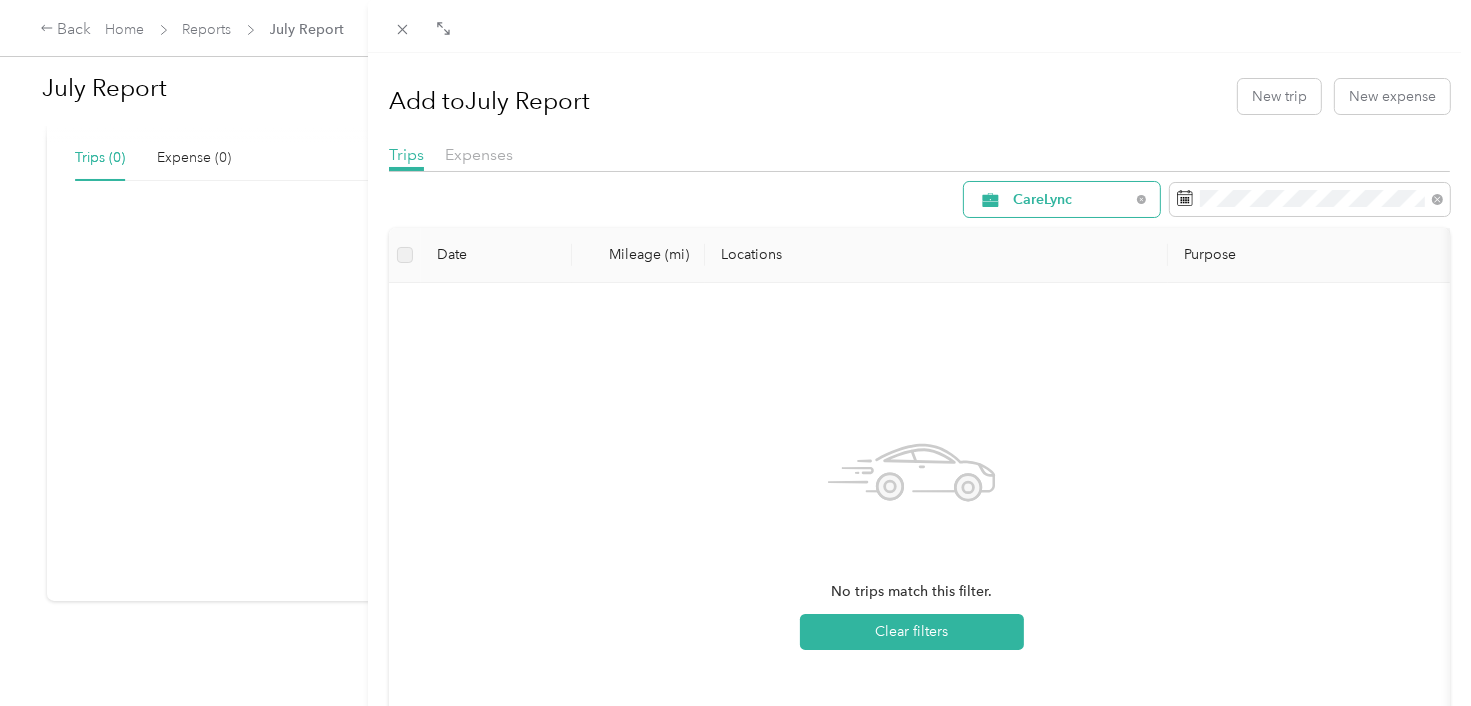click 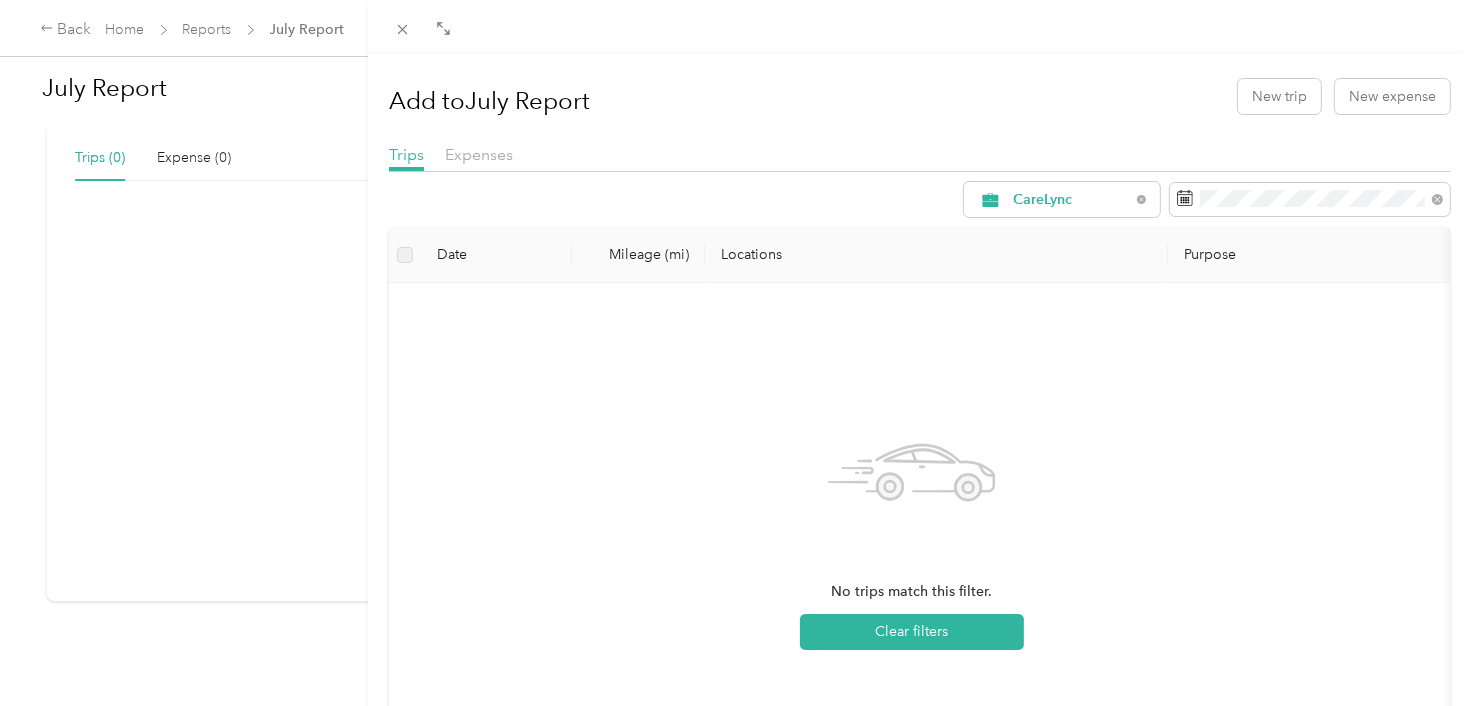 click on "CareLync" at bounding box center [1047, 411] 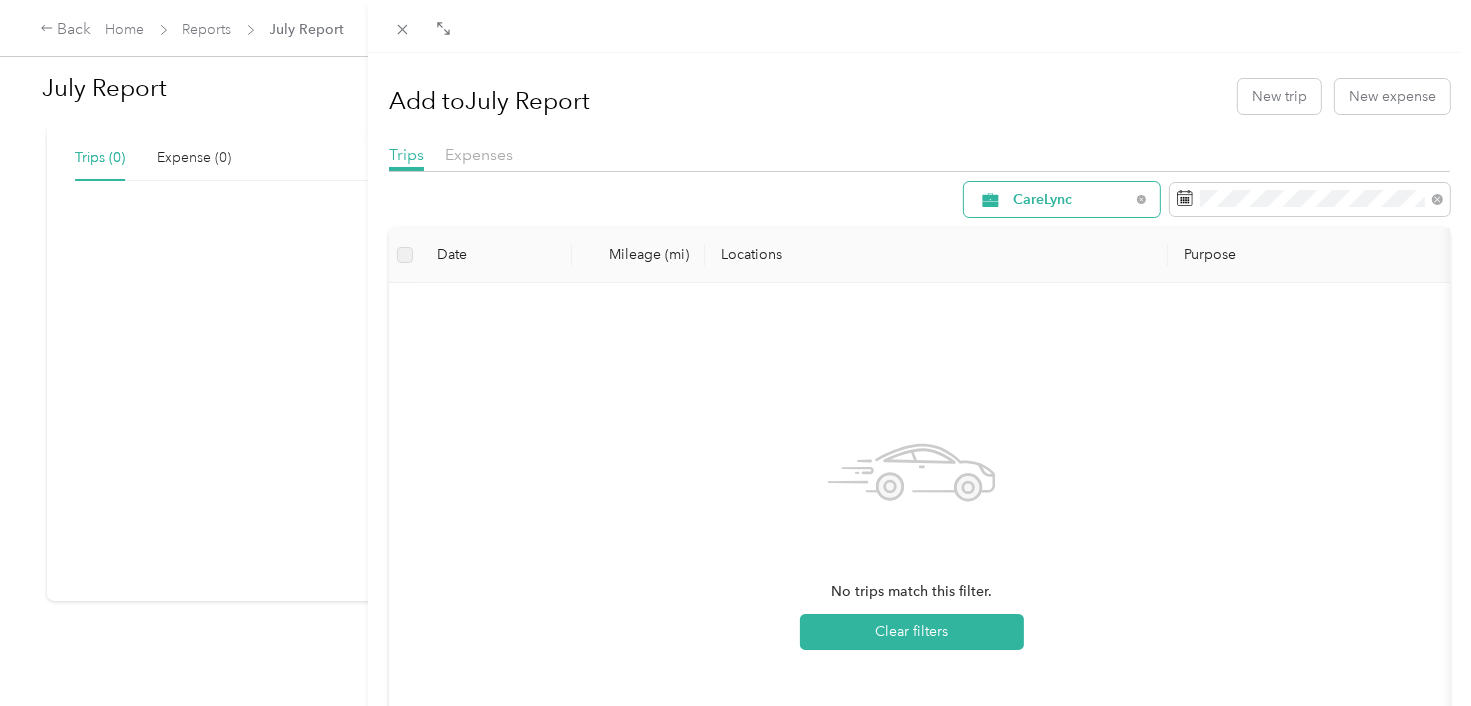 click on "CareLync" at bounding box center [1071, 200] 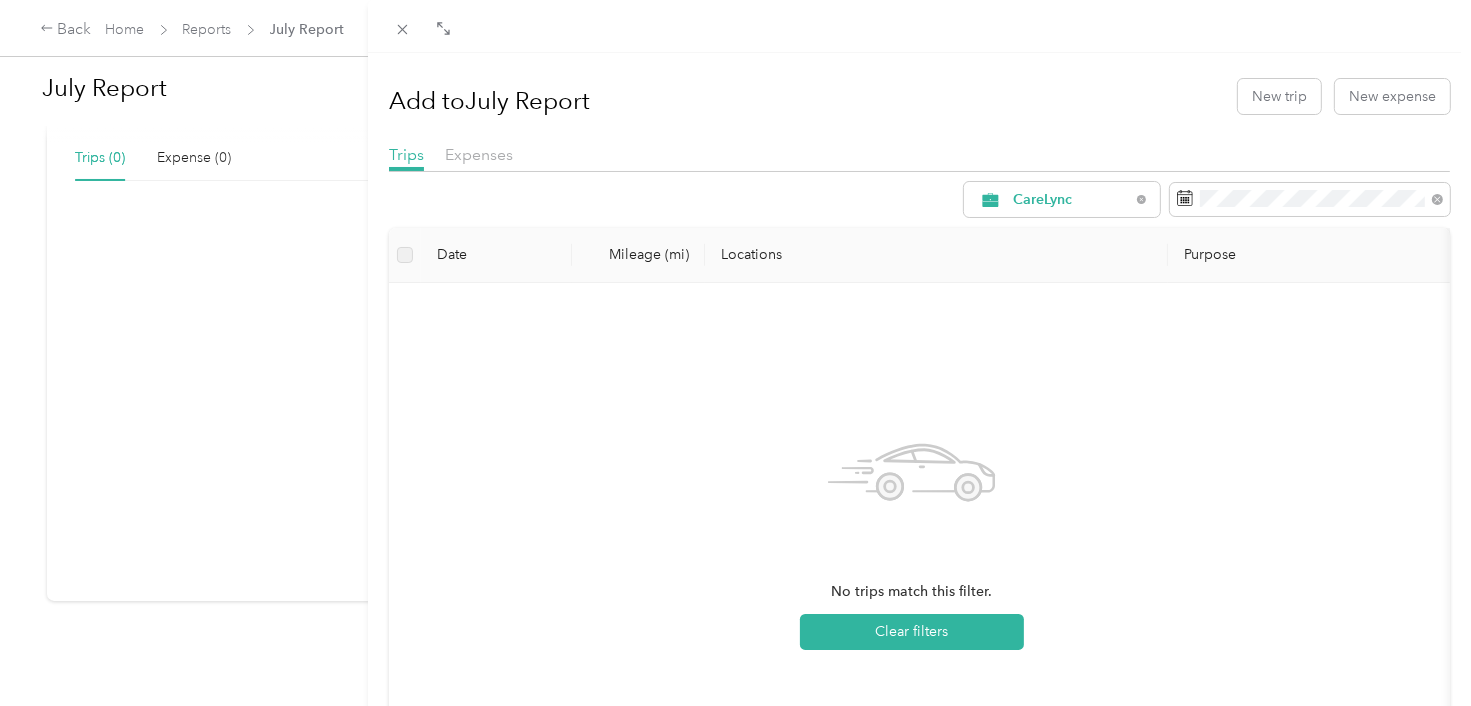 click on "All Purposes" at bounding box center (1064, 229) 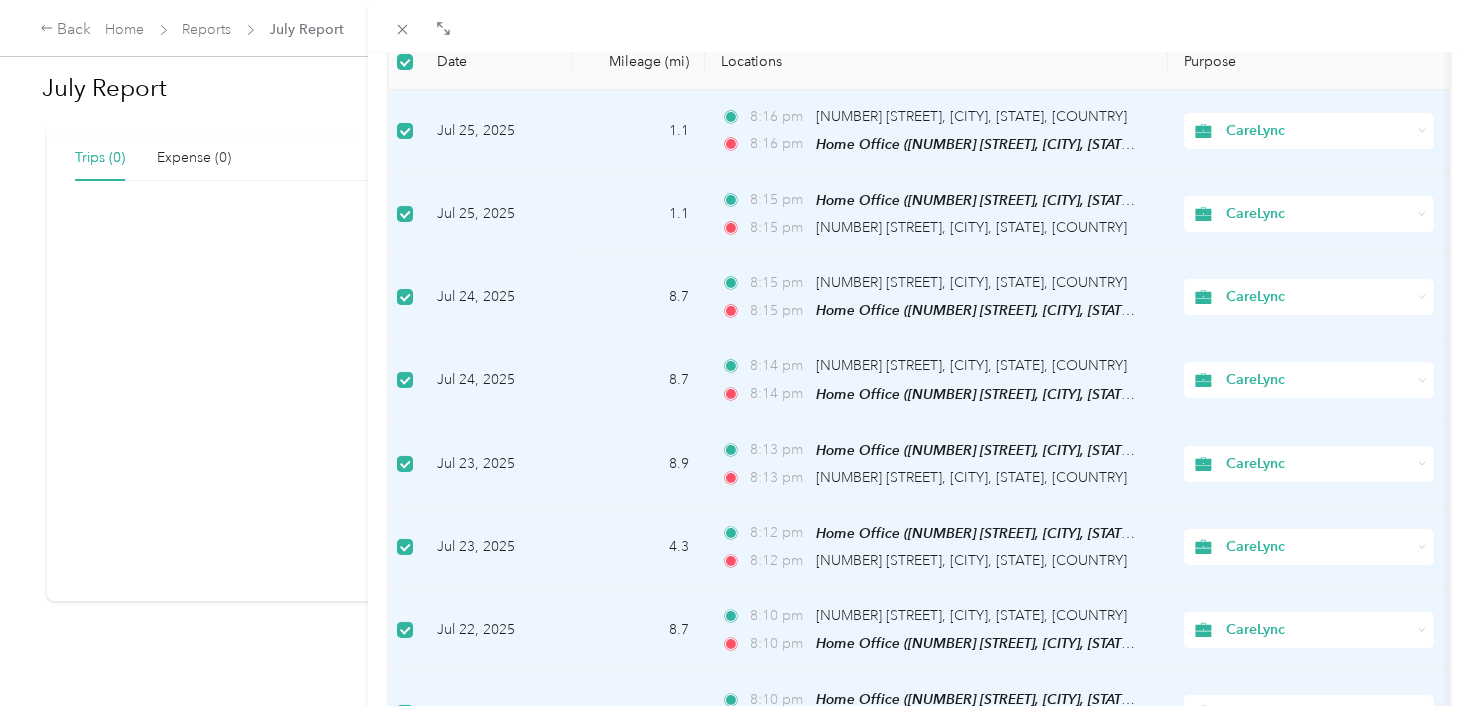 scroll, scrollTop: 0, scrollLeft: 0, axis: both 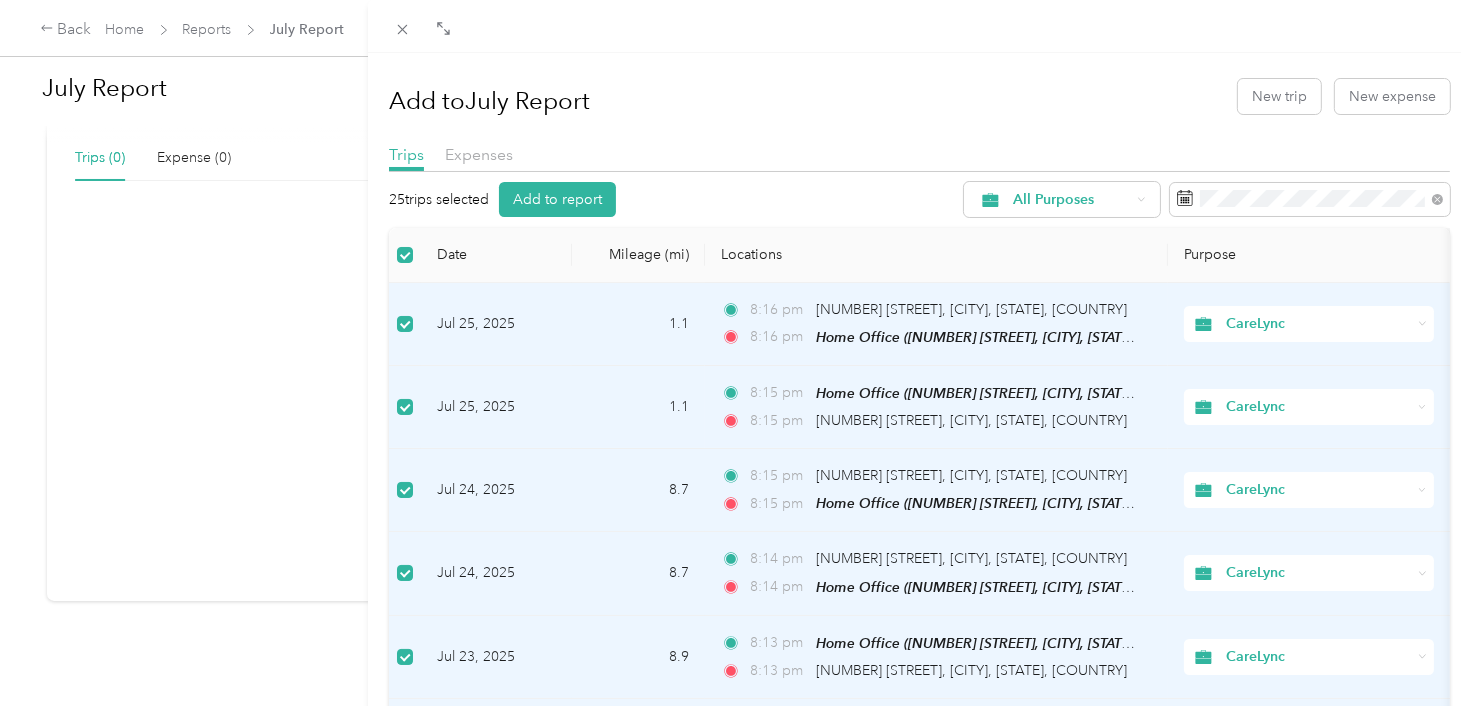 click on "Add to  July Report New trip New expense" at bounding box center (919, 96) 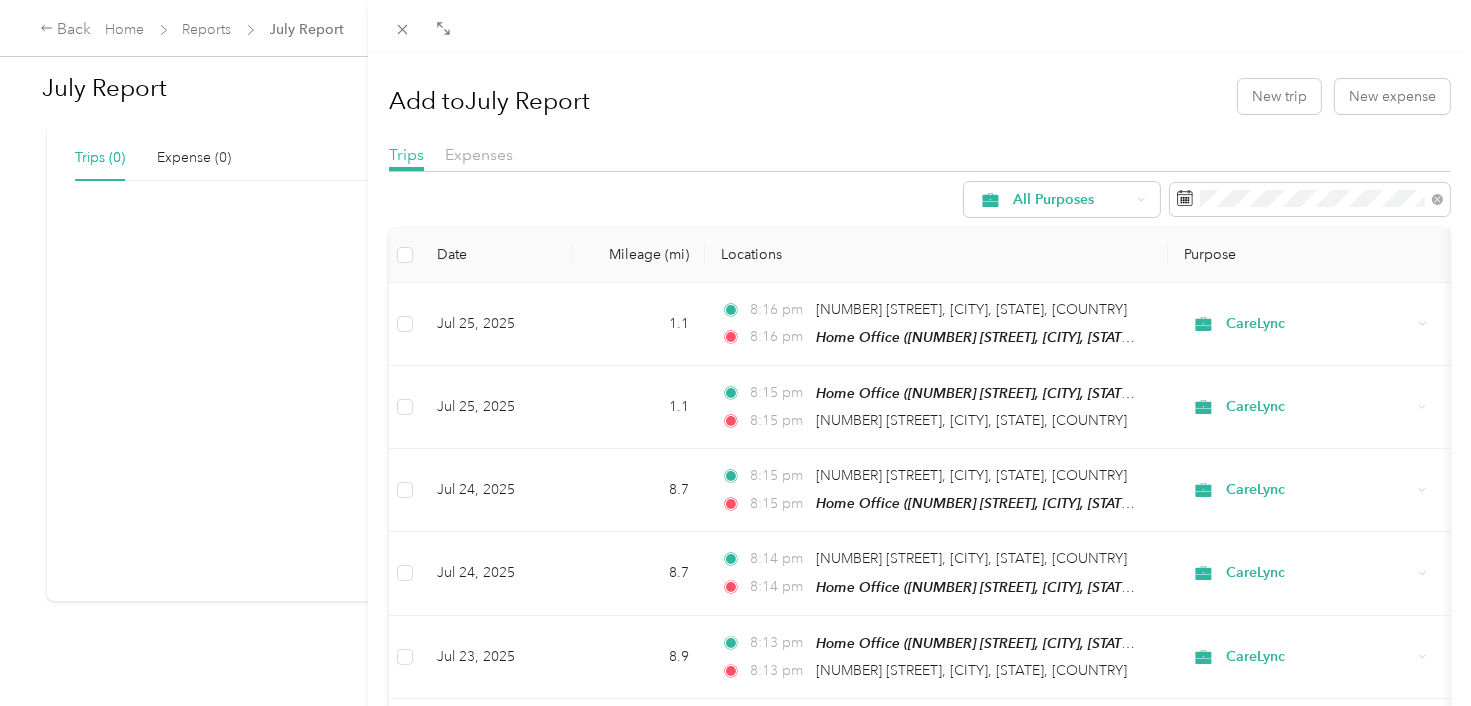 click on "Add to [MONTH] Report New trip New expense Trips Expenses All Purposes Date Mileage (mi) Locations Purpose           Jul 25, 2025 1.1 8:16 pm [NUMBER] [STREET], [CITY], [STATE], [COUNTRY] 8:16 pm Home Office ([NUMBER] [STREET], [CITY], [STATE], [COUNTRY] , [CITY], [STATE]) CareLync Jul 25, 2025 1.1 8:15 pm Home Office ([NUMBER] [STREET], [CITY], [STATE], [COUNTRY] , [CITY], [STATE]) 8:15 pm [NUMBER] [STREET], [CITY], [STATE], [COUNTRY] CareLync Jul 24, 2025 8.7 8:15 pm [NUMBER] [STREET], [CITY], [STATE], [COUNTRY] 8:15 pm Home Office ([NUMBER] [STREET], [CITY], [STATE], [COUNTRY] , [CITY], [STATE]) CareLync Jul 24, 2025 8.7 8:14 pm [NUMBER] [STREET], [CITY], [STATE], [COUNTRY] 8:14 pm Home Office ([NUMBER] [STREET], [CITY], [STATE], [COUNTRY] , [CITY], [STATE]) CareLync Jul 23, 2025 8.9 8:13 pm Home Office ([NUMBER] [STREET], [CITY], [STATE], [COUNTRY] , [CITY], [STATE]) 8:13 pm [NUMBER] [STREET], [CITY], [STATE], [COUNTRY] CareLync 4.3 8:12 pm" at bounding box center [735, 353] 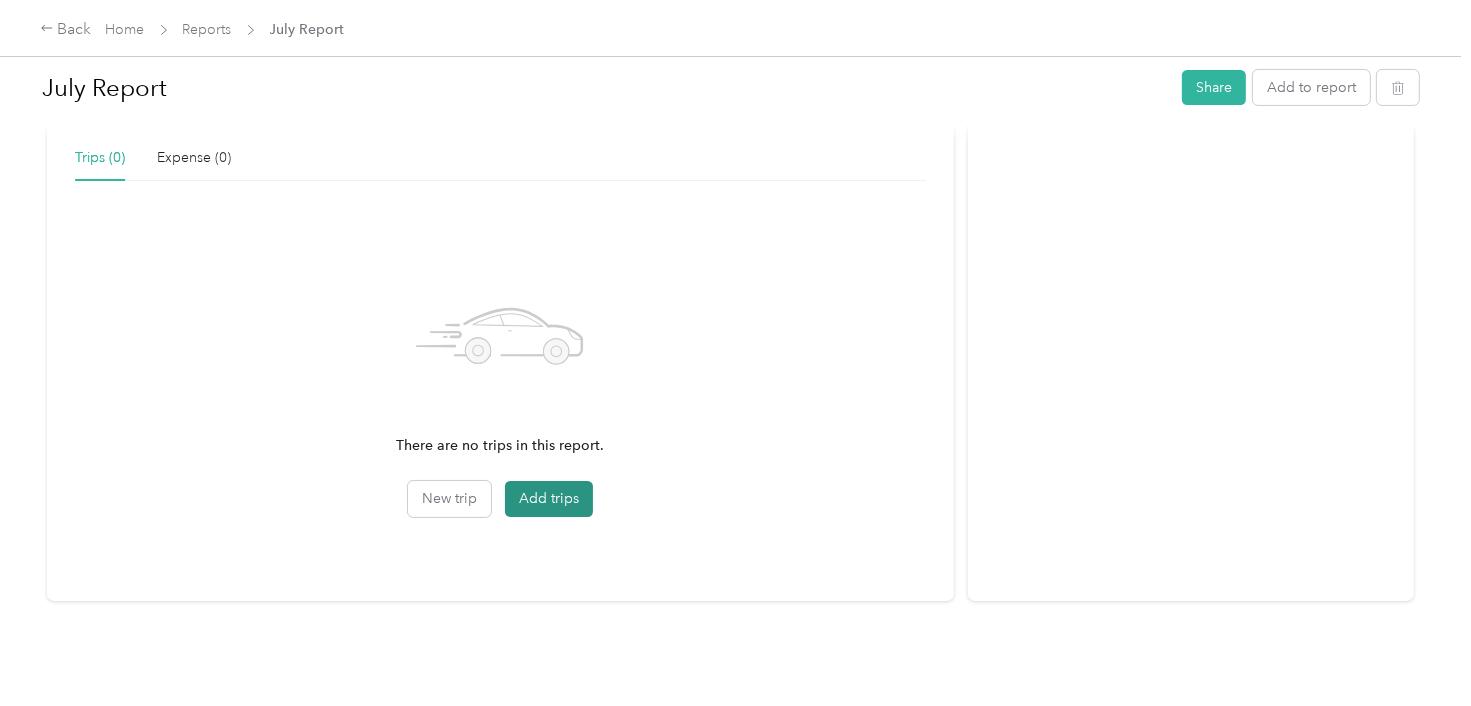 click on "Add trips" at bounding box center [549, 499] 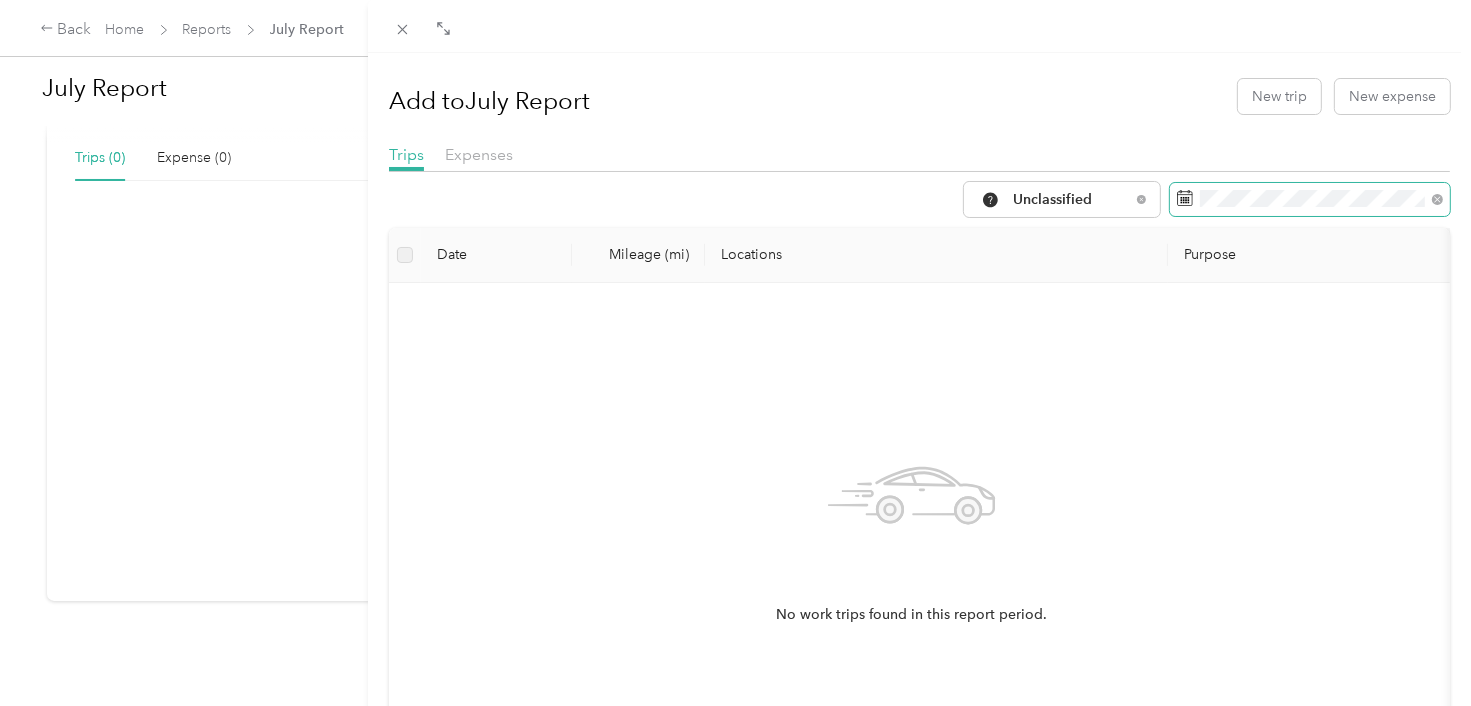 click 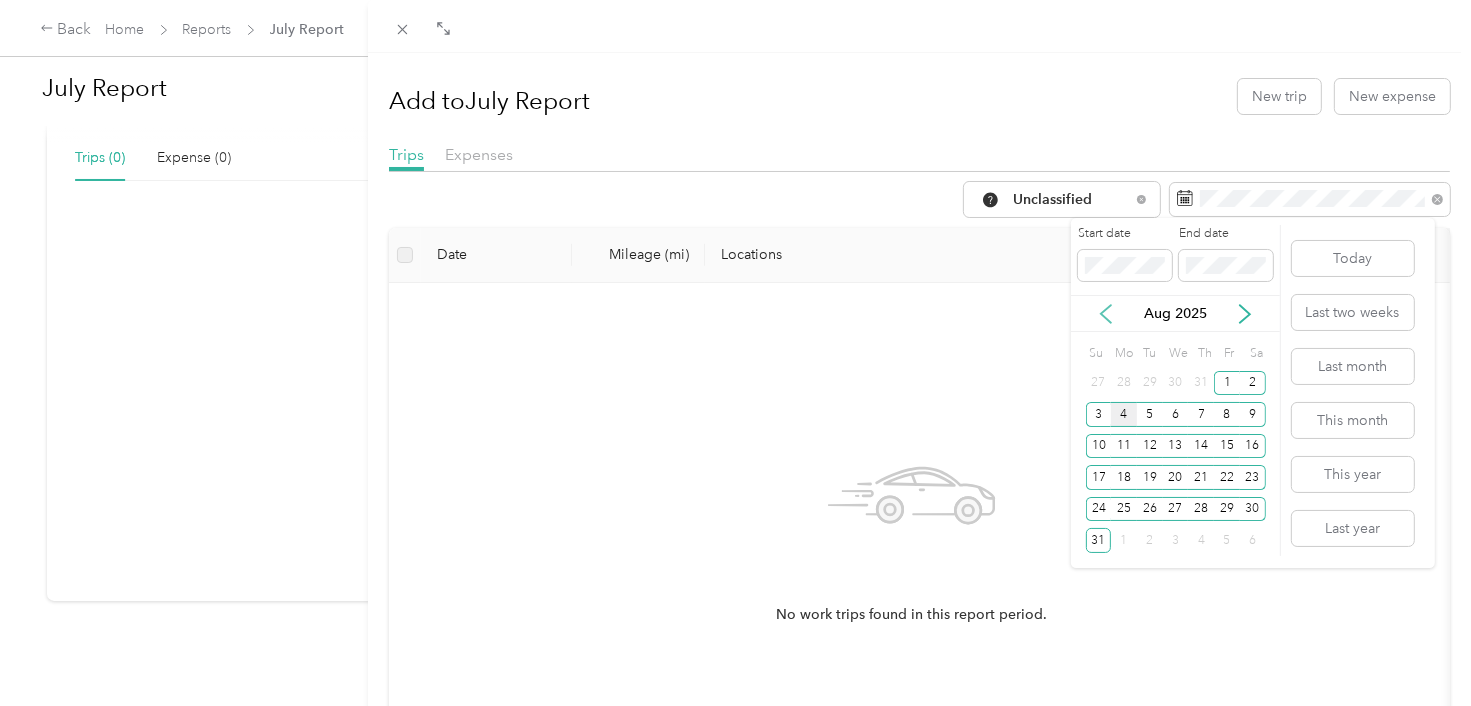 click 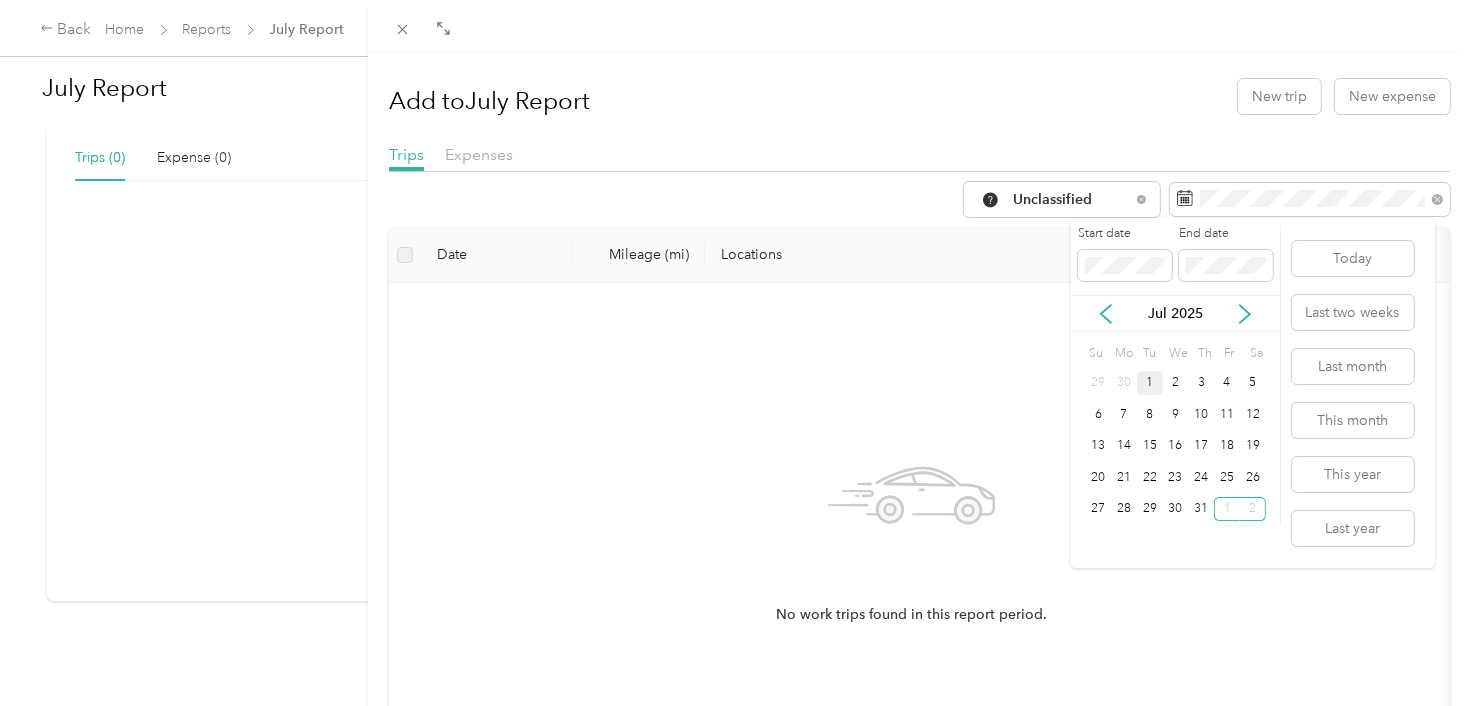 click on "1" at bounding box center [1150, 383] 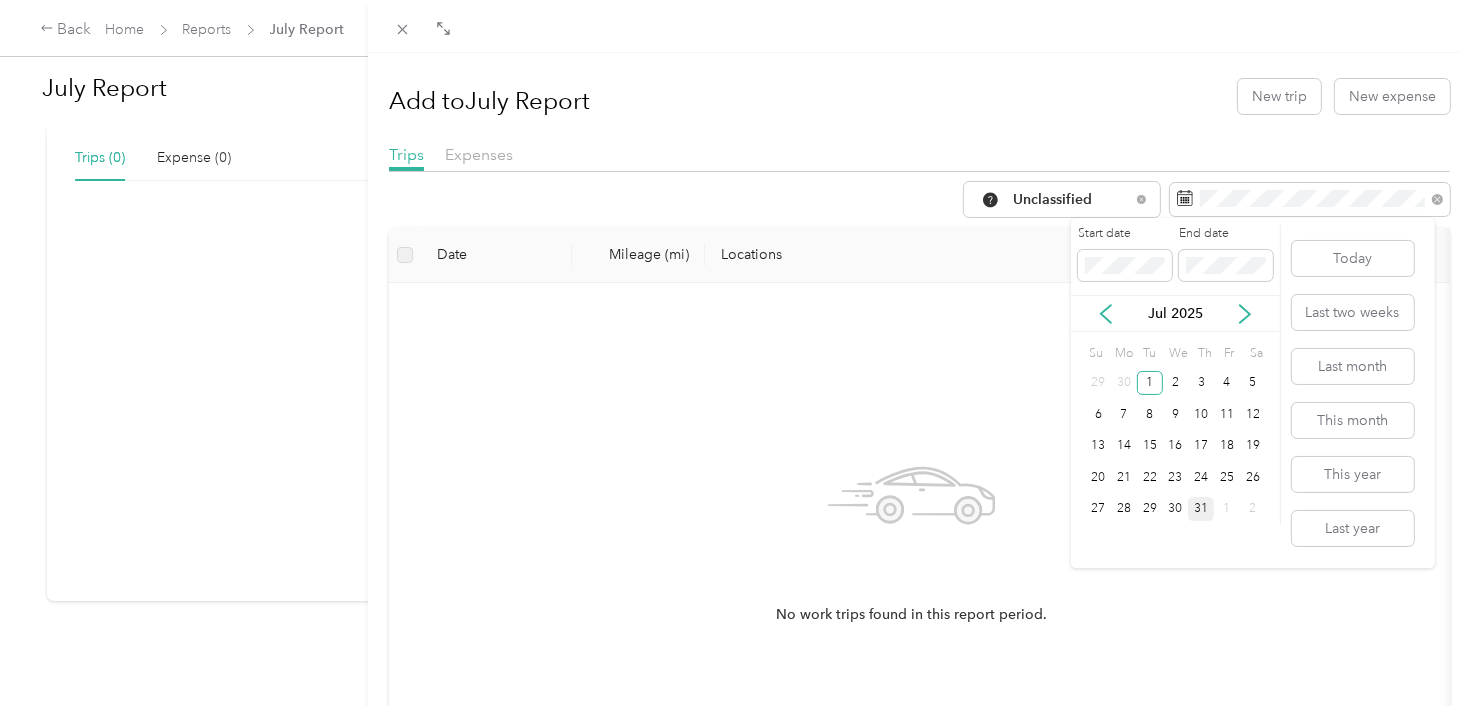 click on "31" at bounding box center (1201, 509) 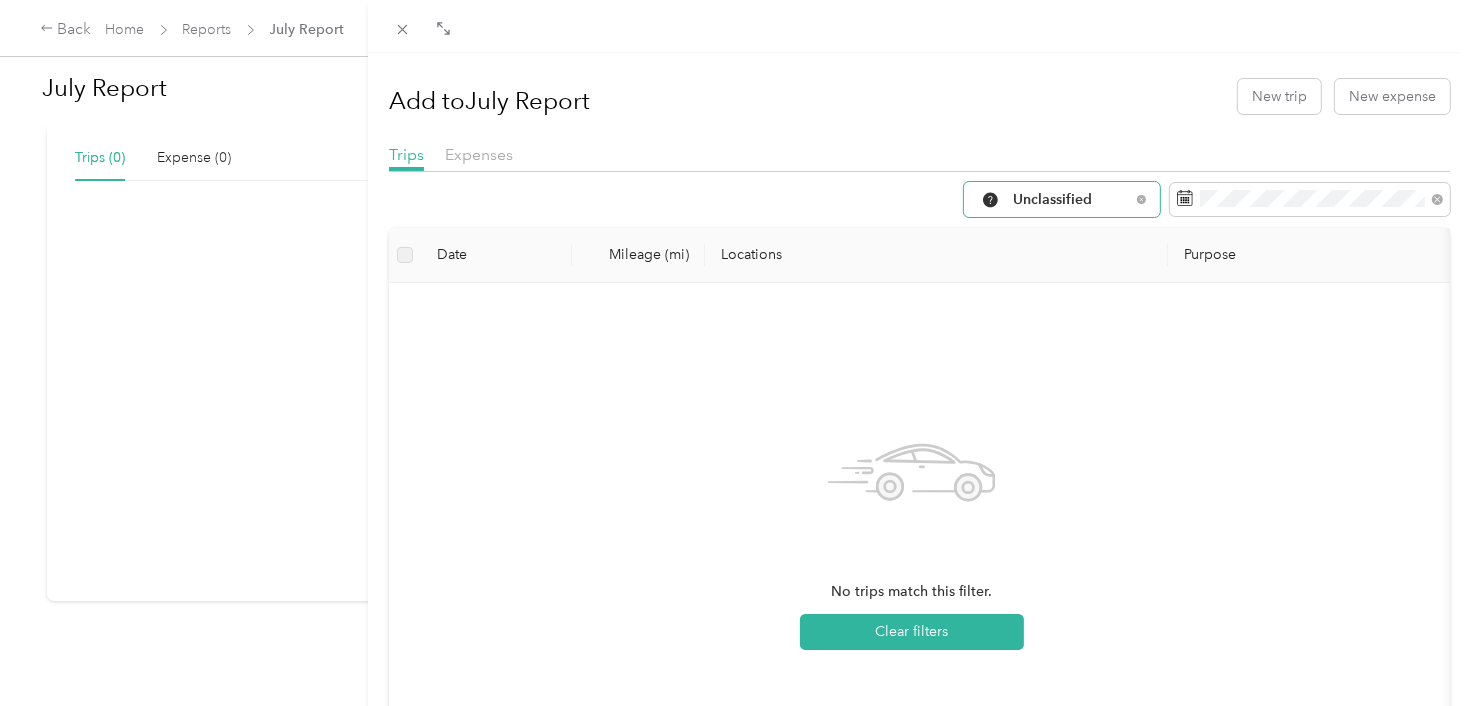 click on "Unclassified" at bounding box center (1071, 200) 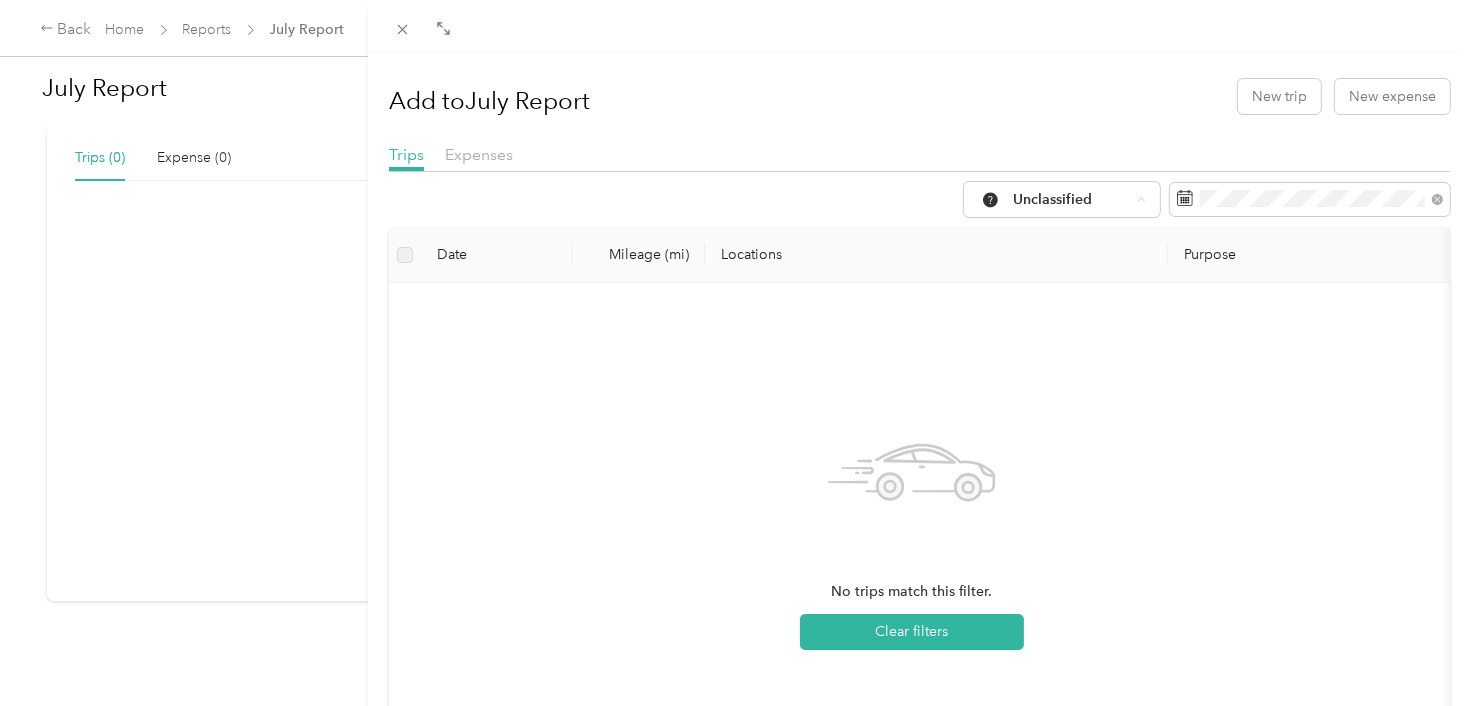click on "CareLync" at bounding box center [1064, 376] 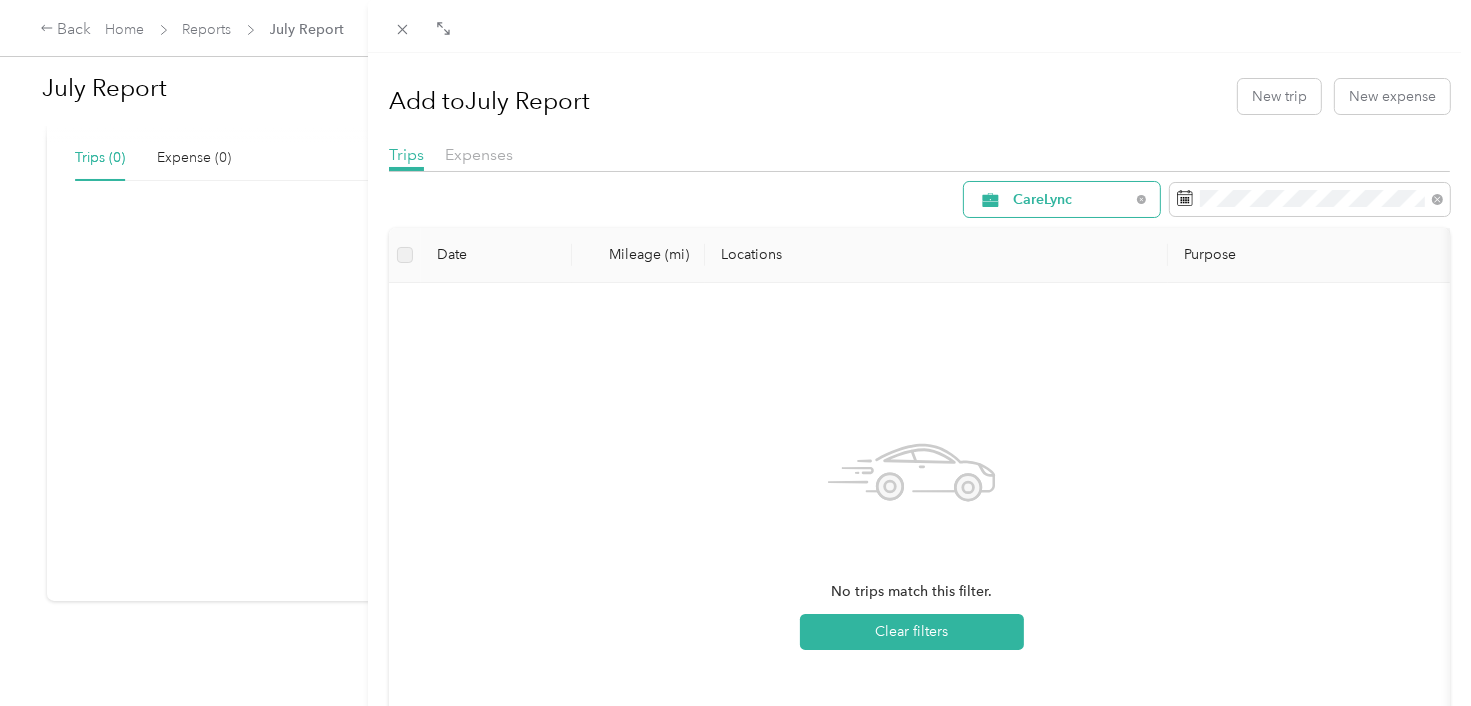 click on "CareLync" at bounding box center [1071, 200] 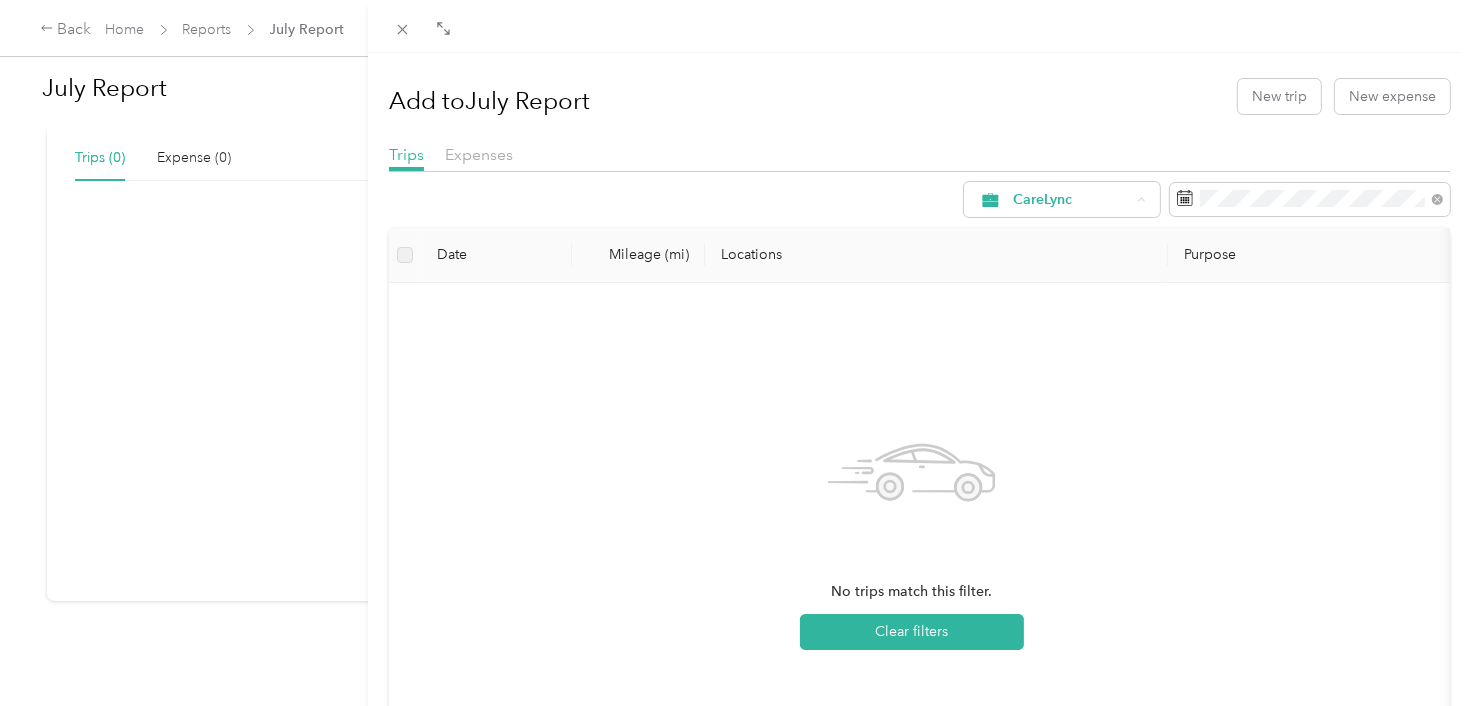 click on "All Purposes" at bounding box center [1064, 236] 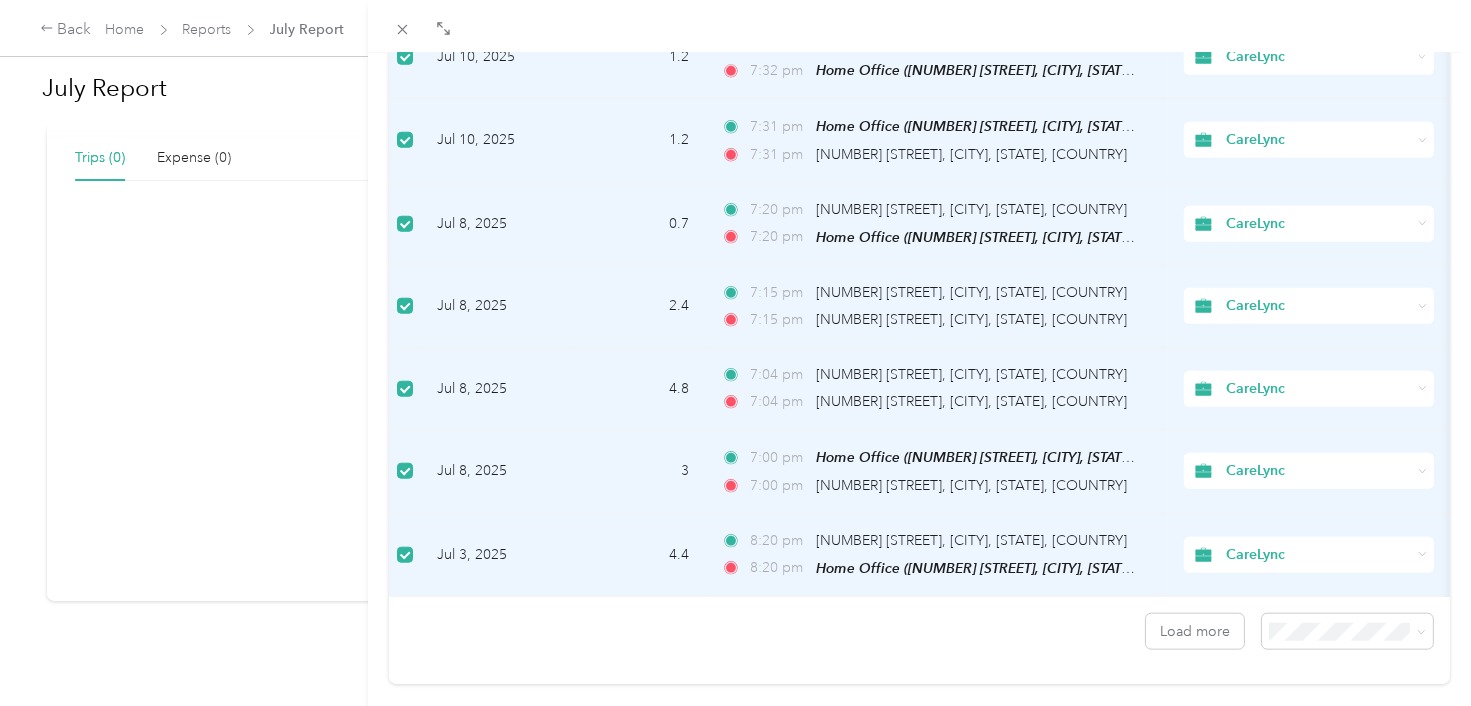 scroll, scrollTop: 1796, scrollLeft: 0, axis: vertical 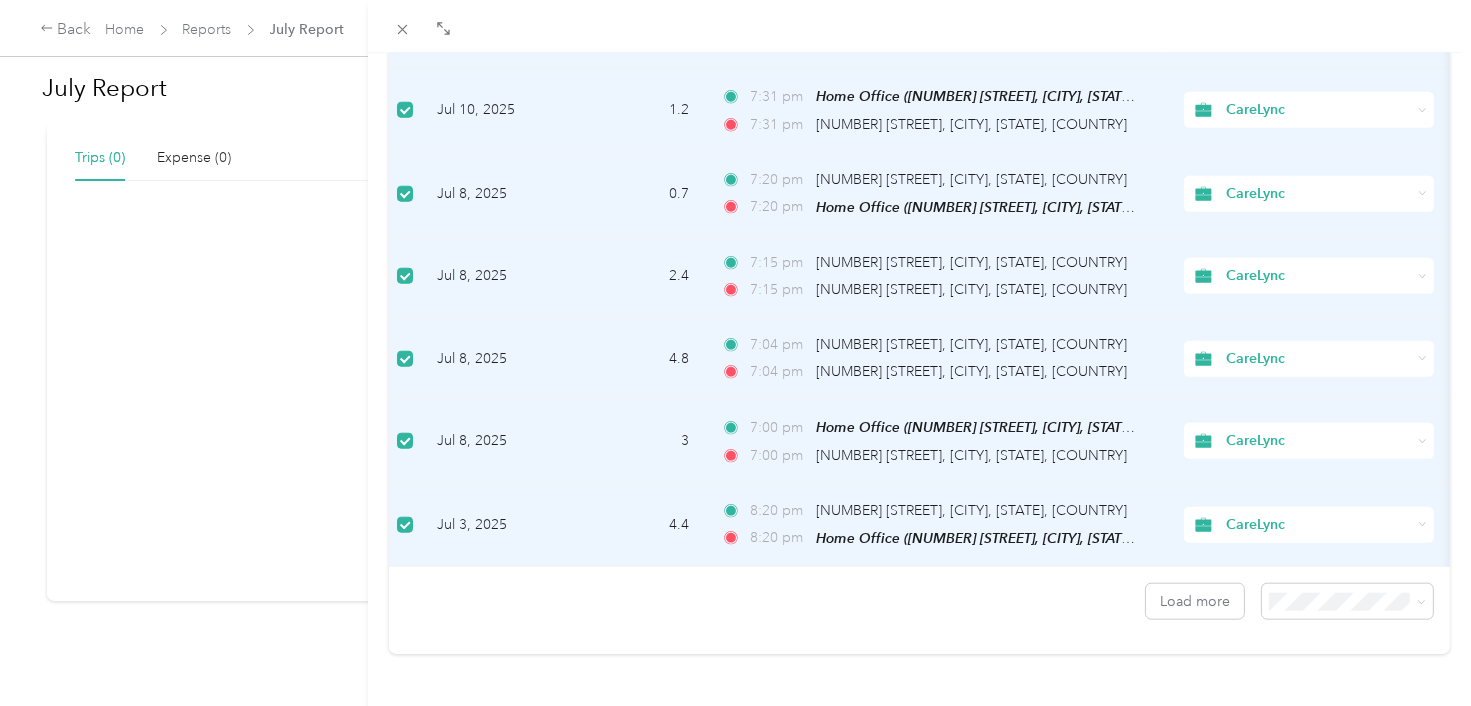 click on "50 per load" at bounding box center (1298, 514) 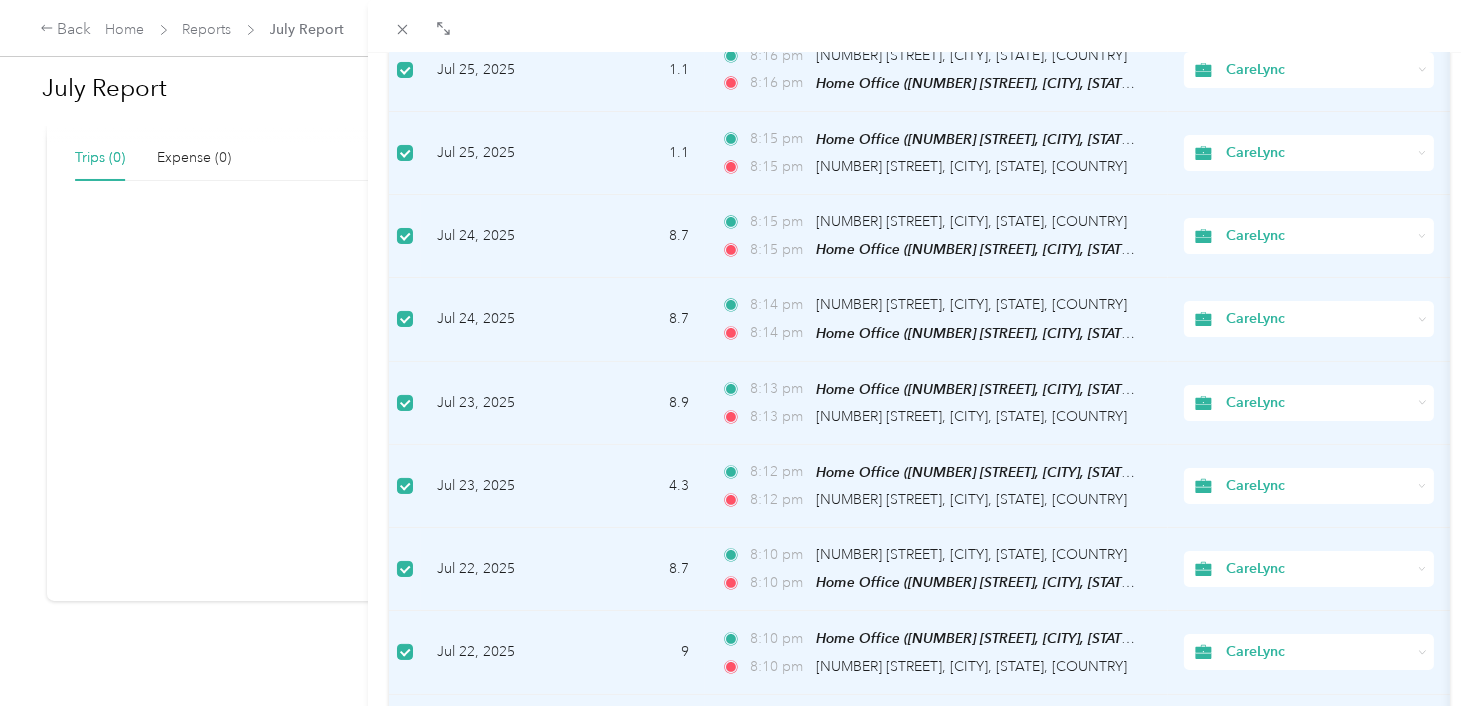 scroll, scrollTop: 1796, scrollLeft: 0, axis: vertical 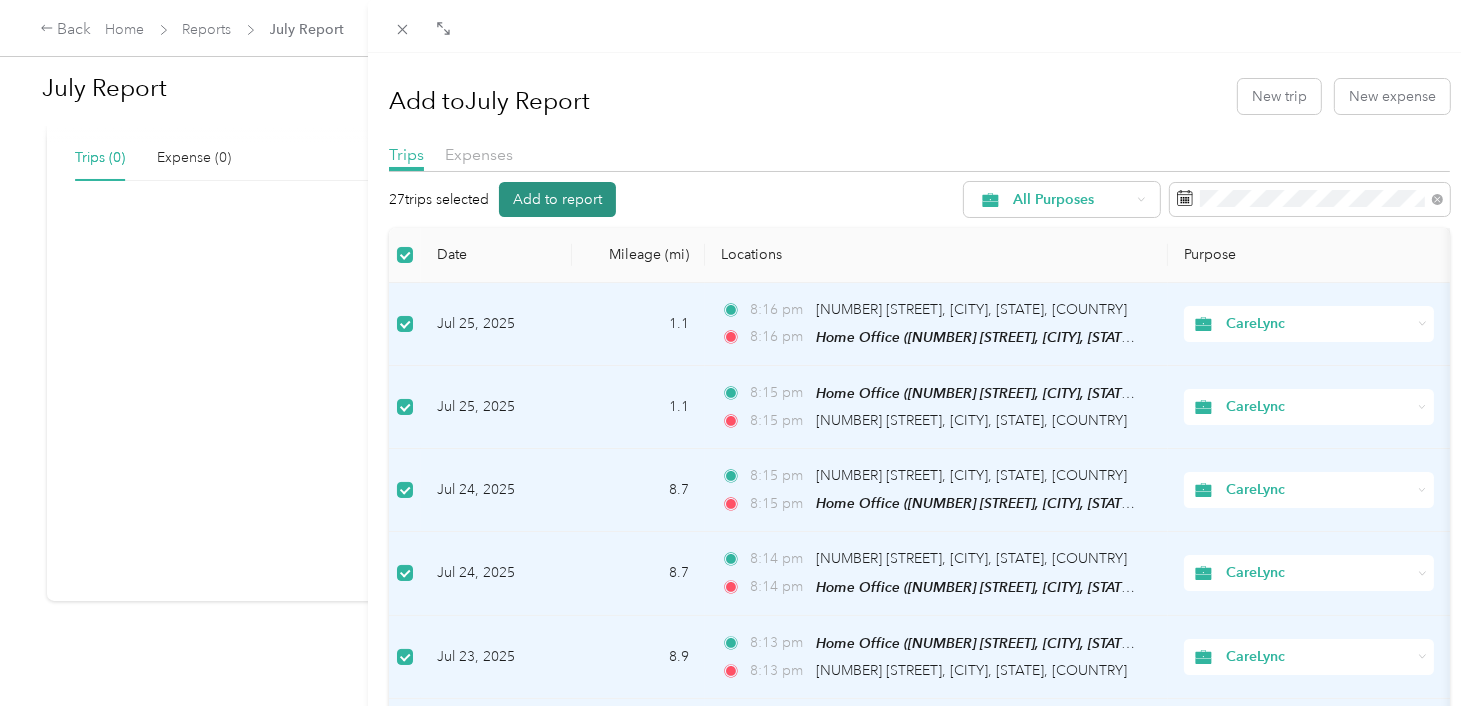 click on "Add to report" at bounding box center [557, 199] 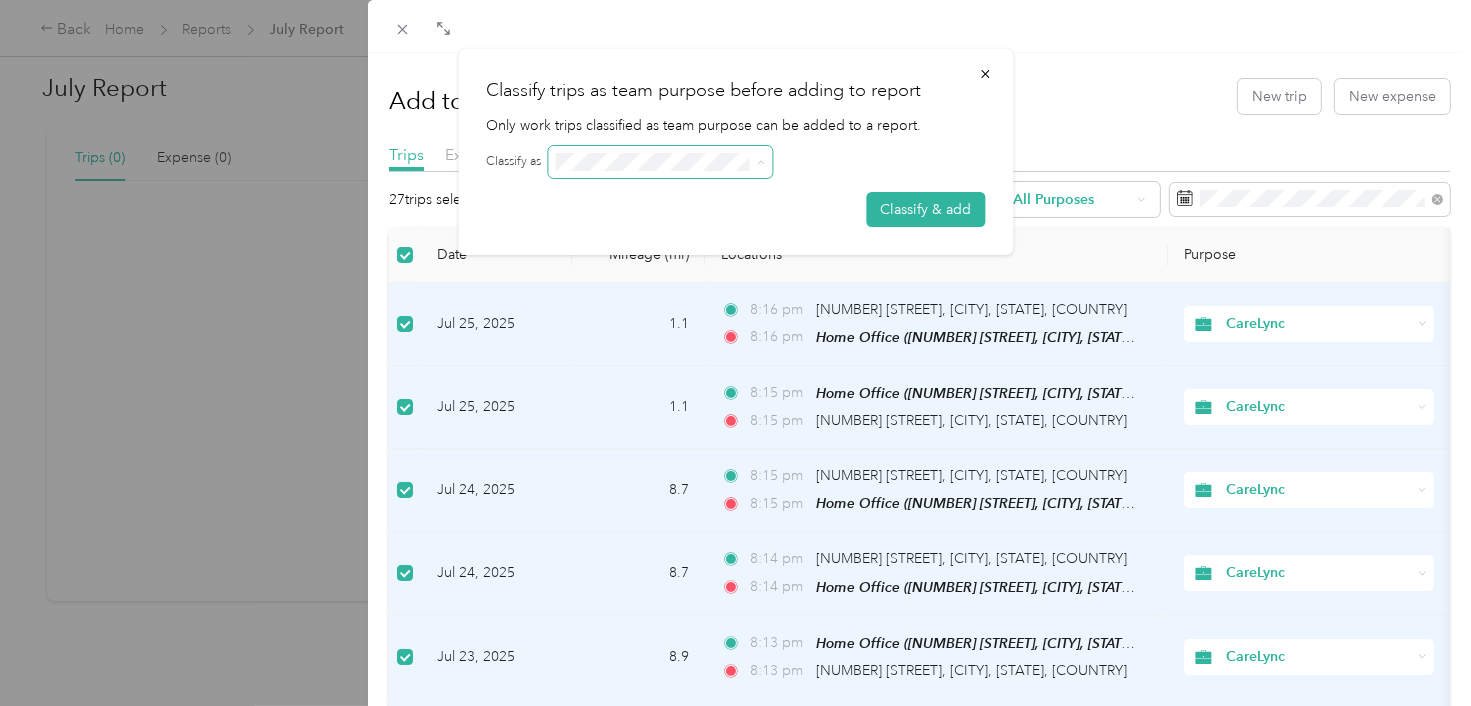 click 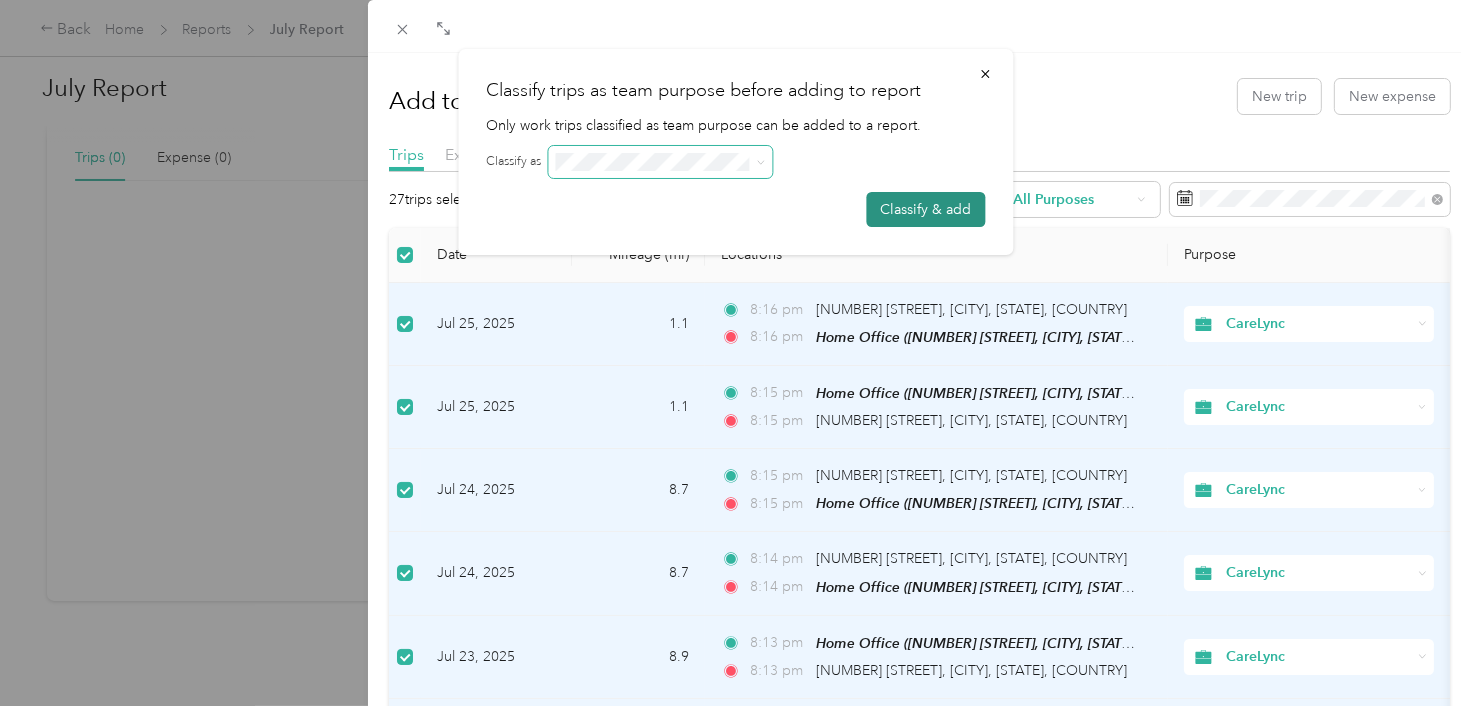 click on "Classify & add" at bounding box center [925, 209] 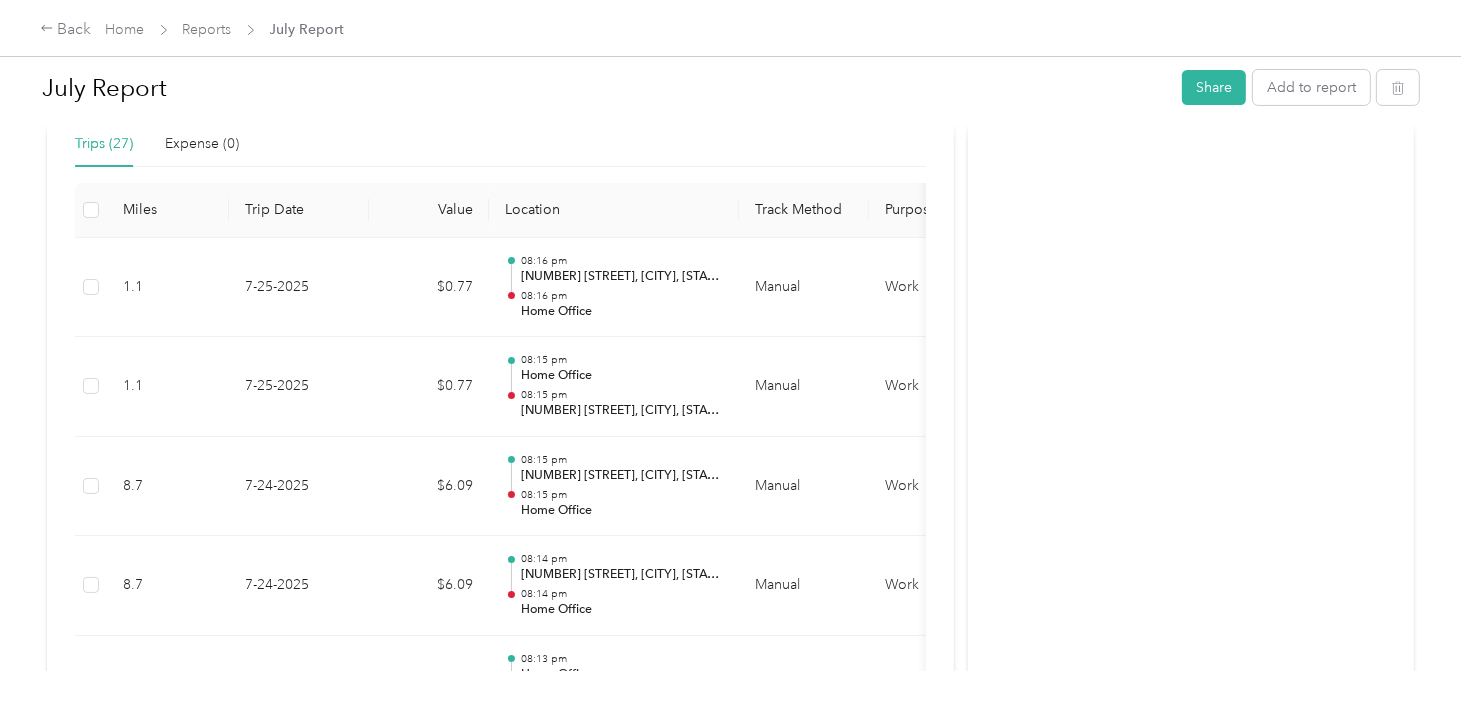 click on "Purpose" at bounding box center (944, 210) 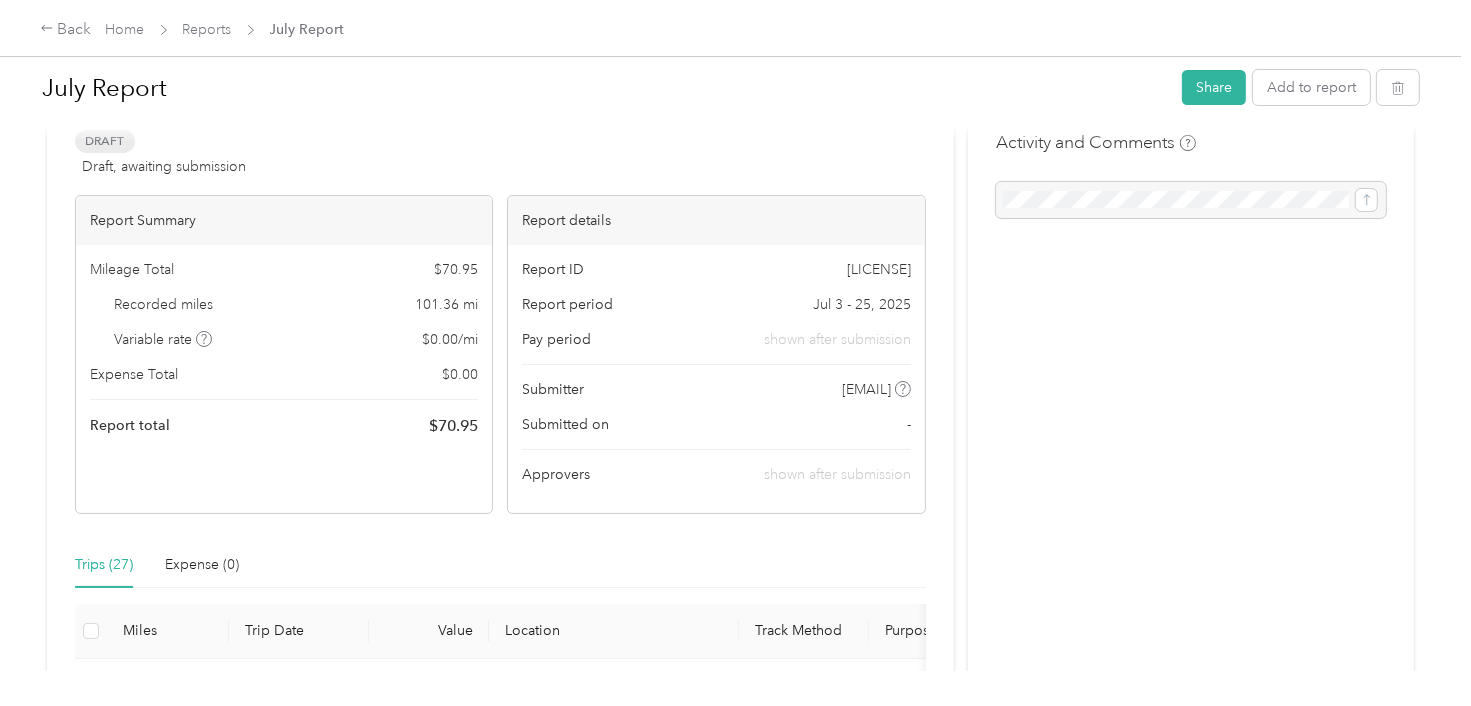 scroll, scrollTop: 0, scrollLeft: 0, axis: both 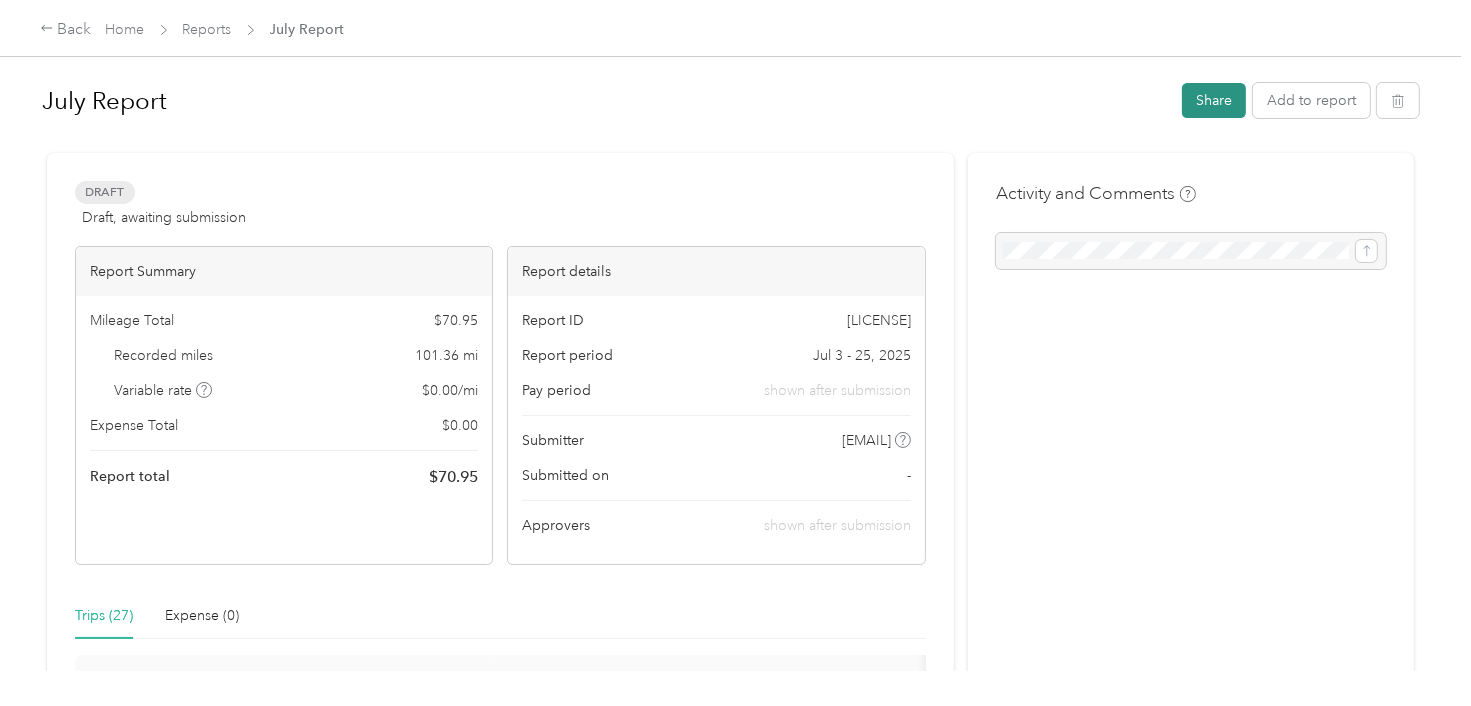 click on "Share" at bounding box center [1214, 100] 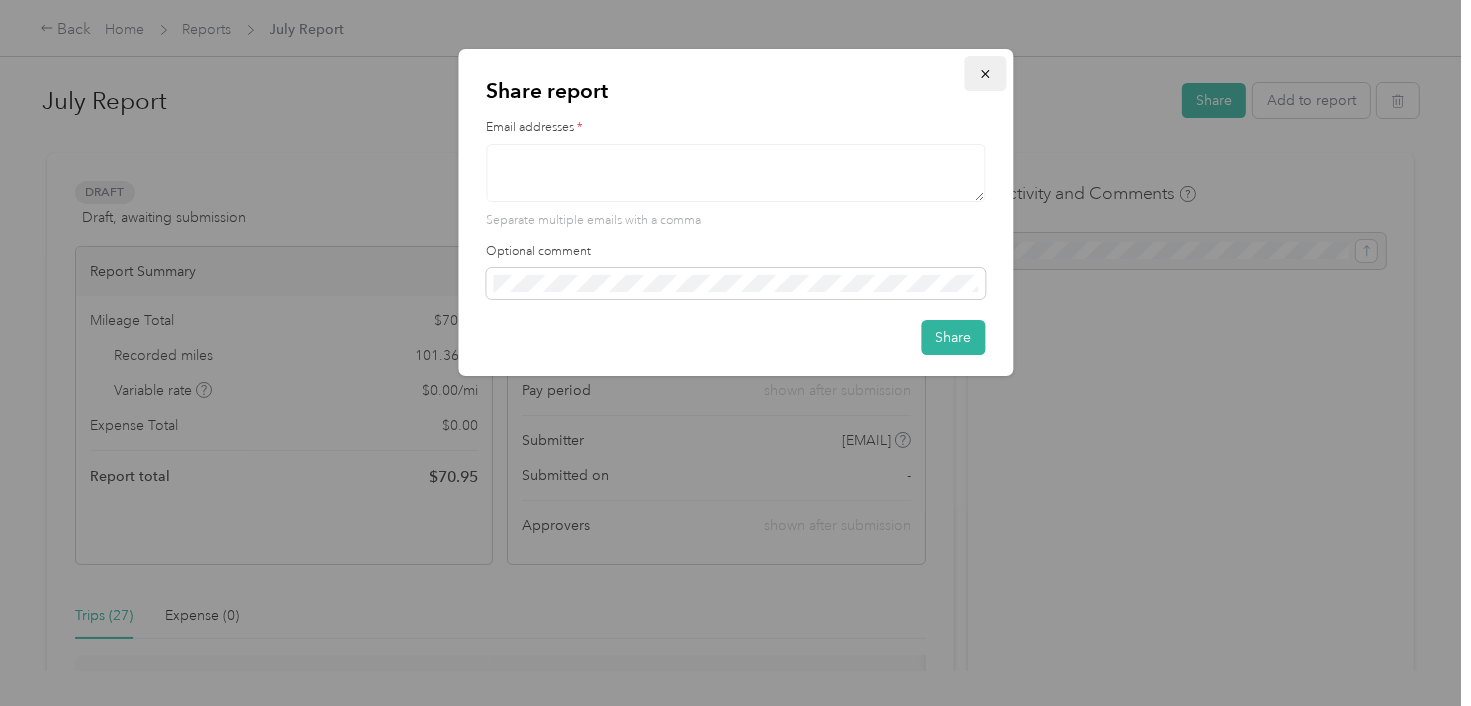 click 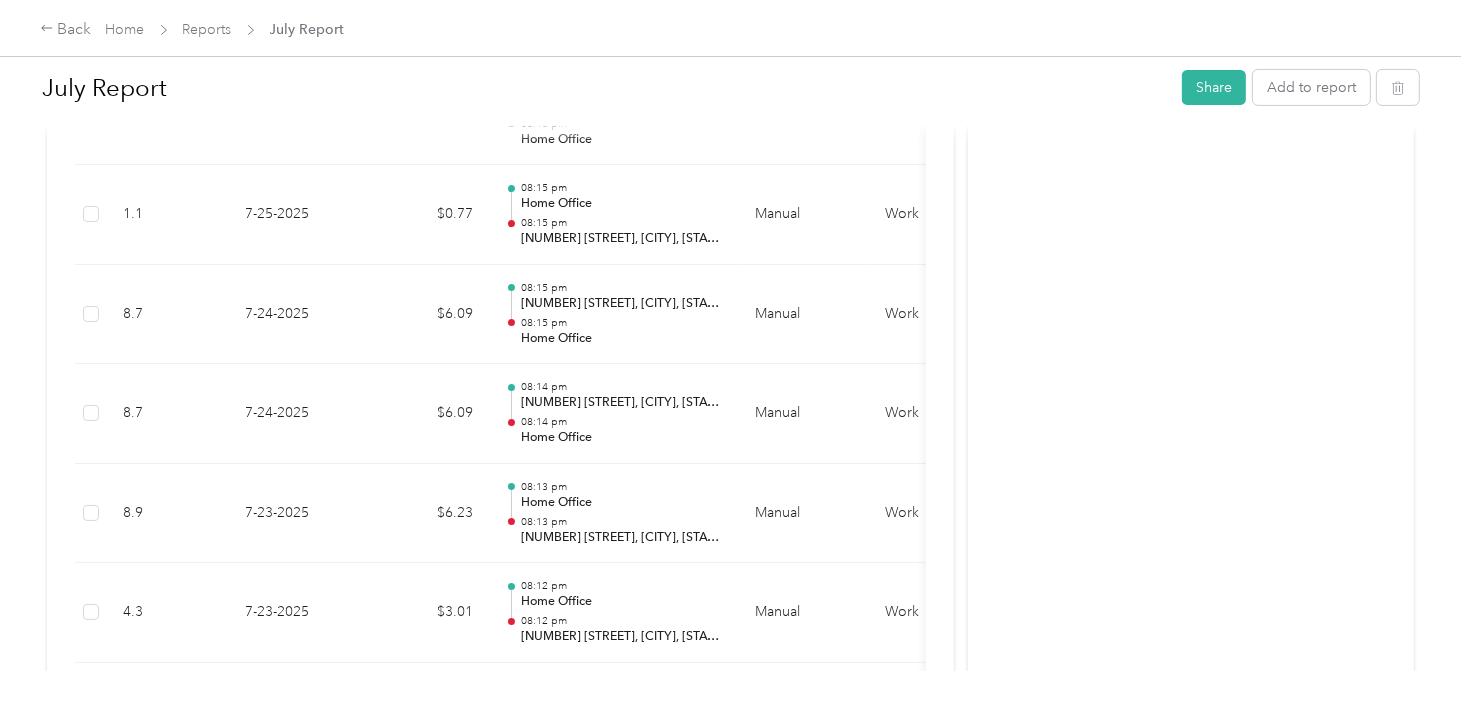 scroll, scrollTop: 686, scrollLeft: 0, axis: vertical 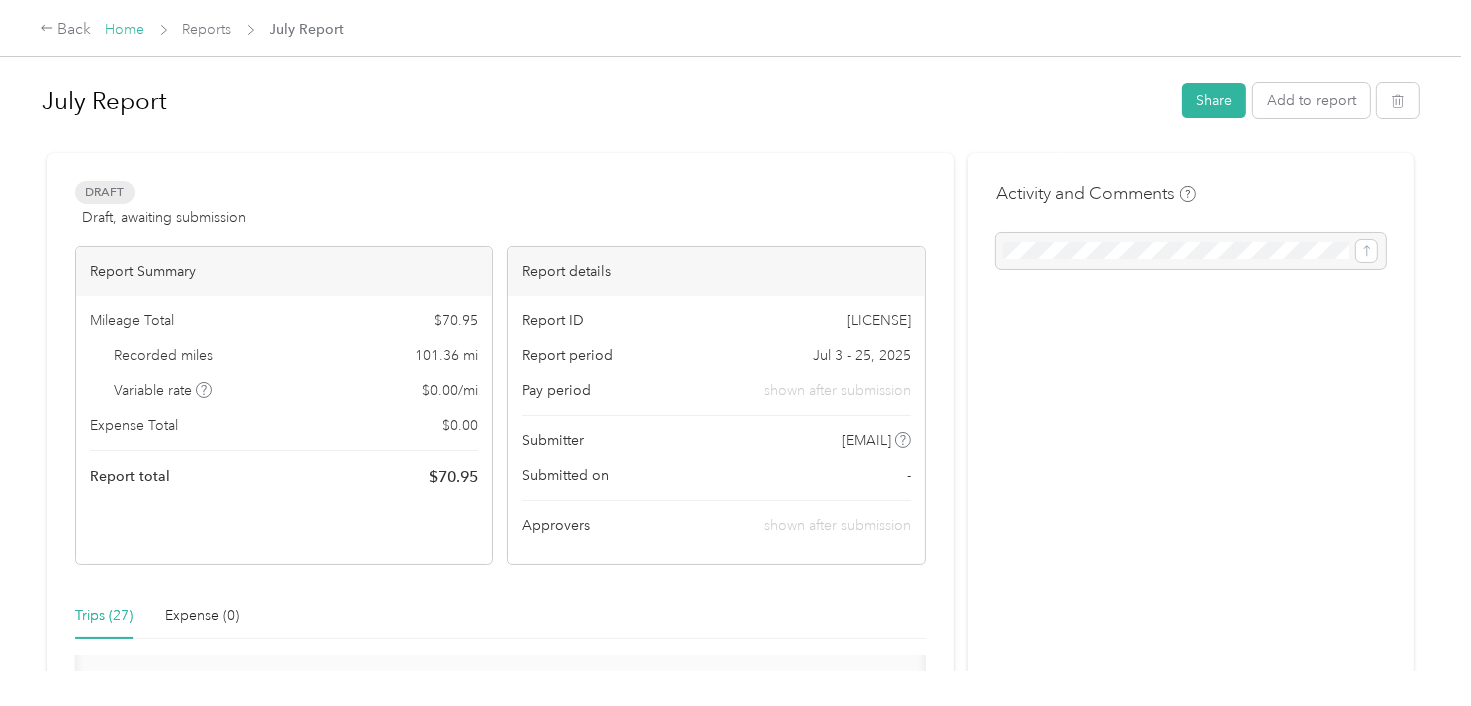 click on "Home" at bounding box center (125, 29) 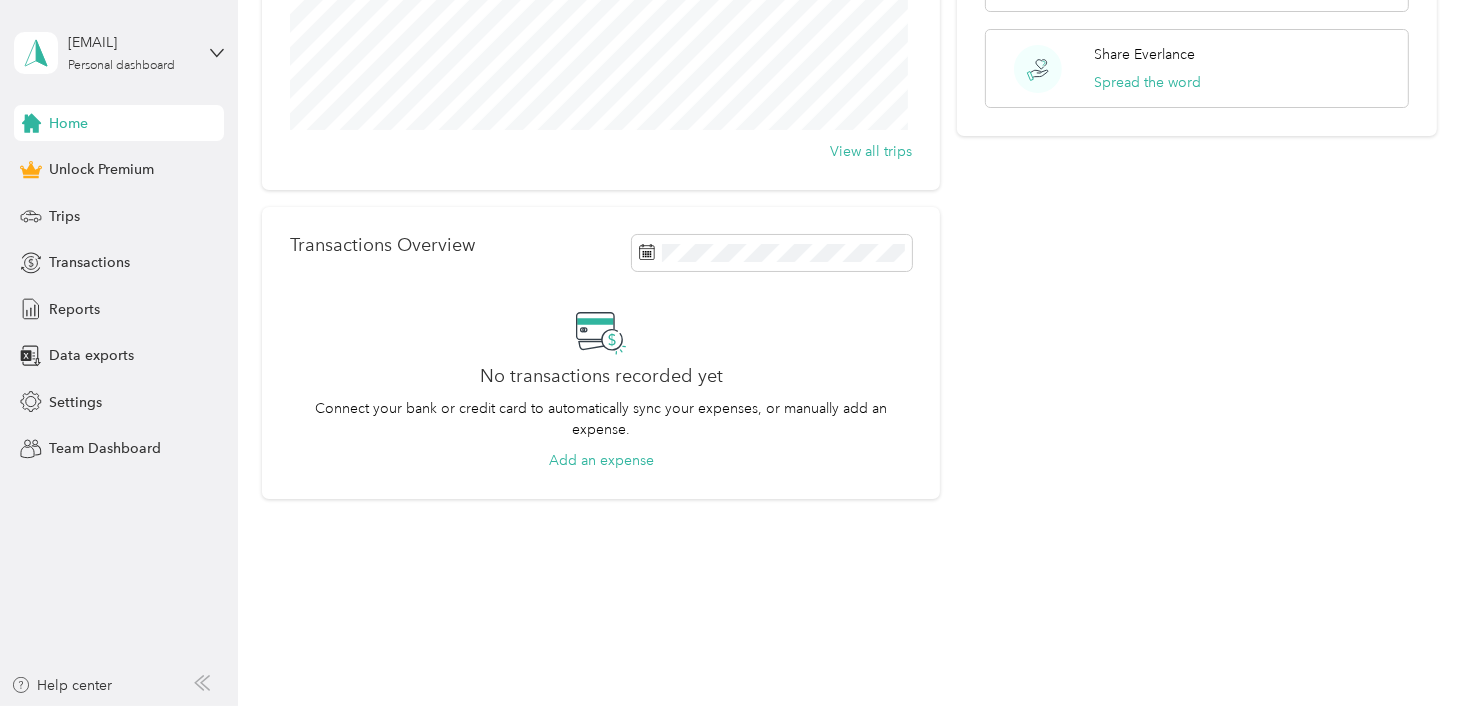 scroll, scrollTop: 0, scrollLeft: 0, axis: both 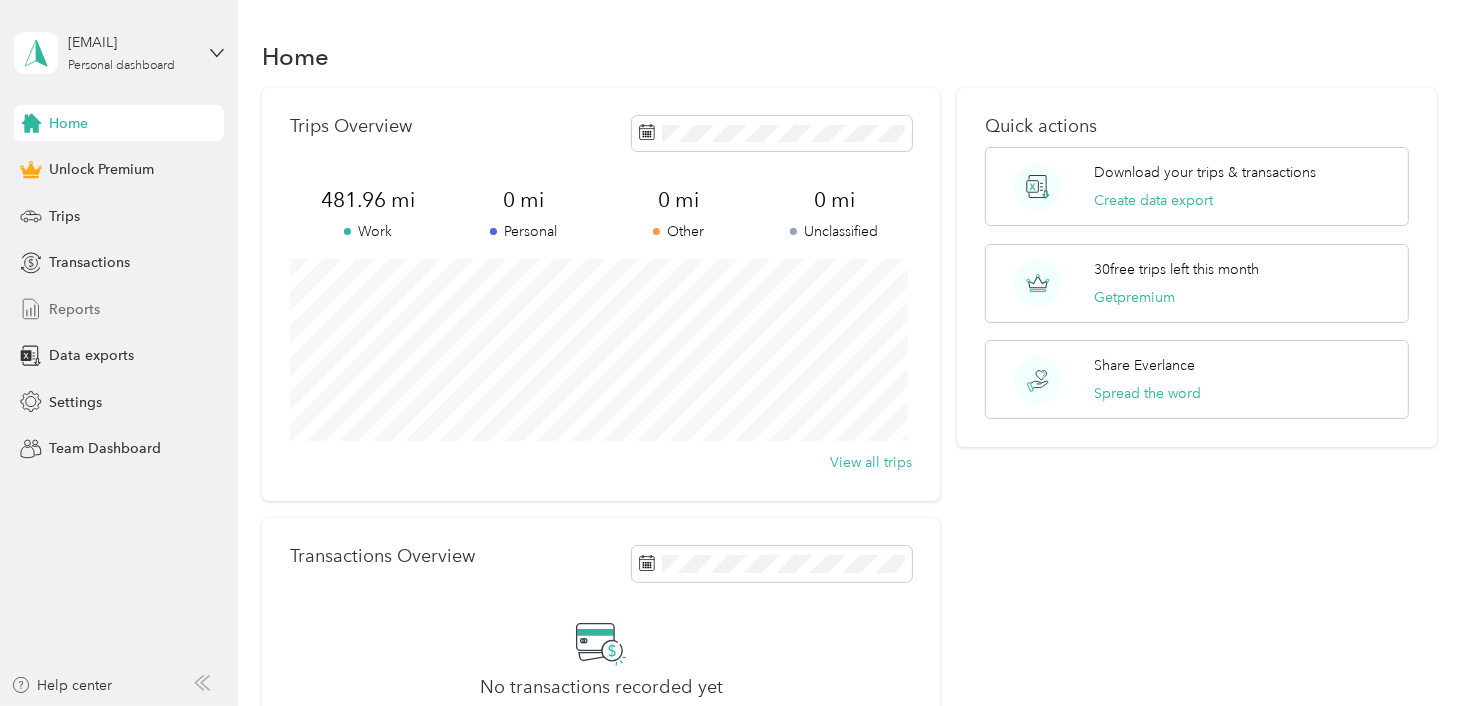 click on "Reports" at bounding box center (74, 309) 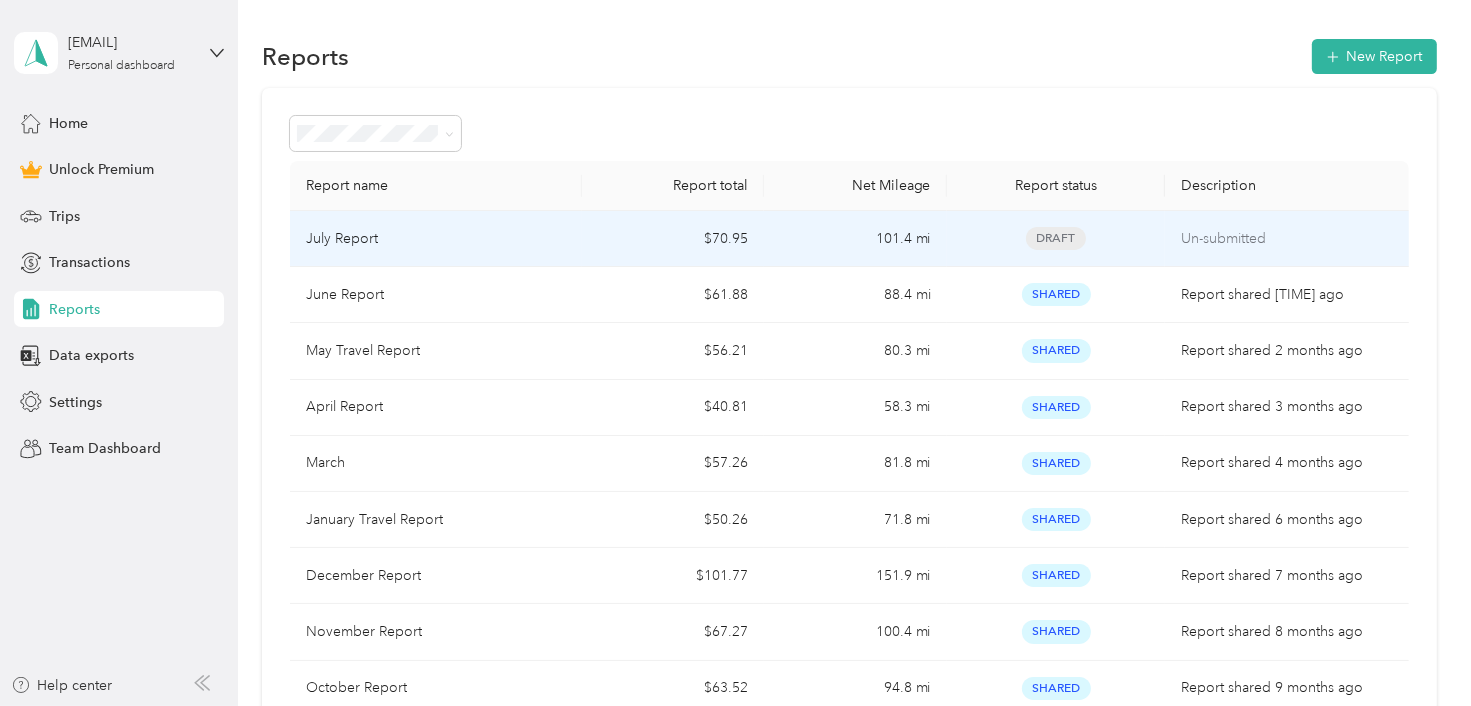 click on "July Report" at bounding box center (436, 239) 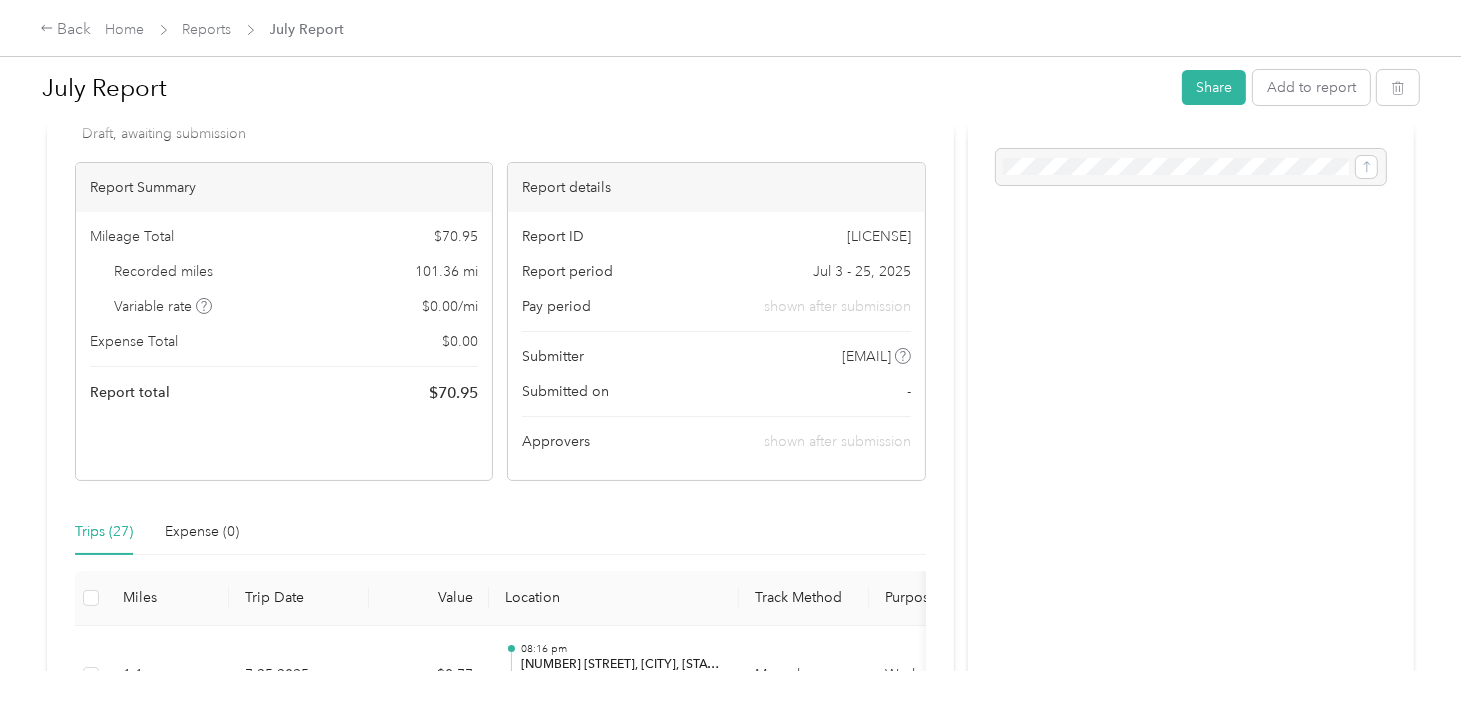 scroll, scrollTop: 0, scrollLeft: 0, axis: both 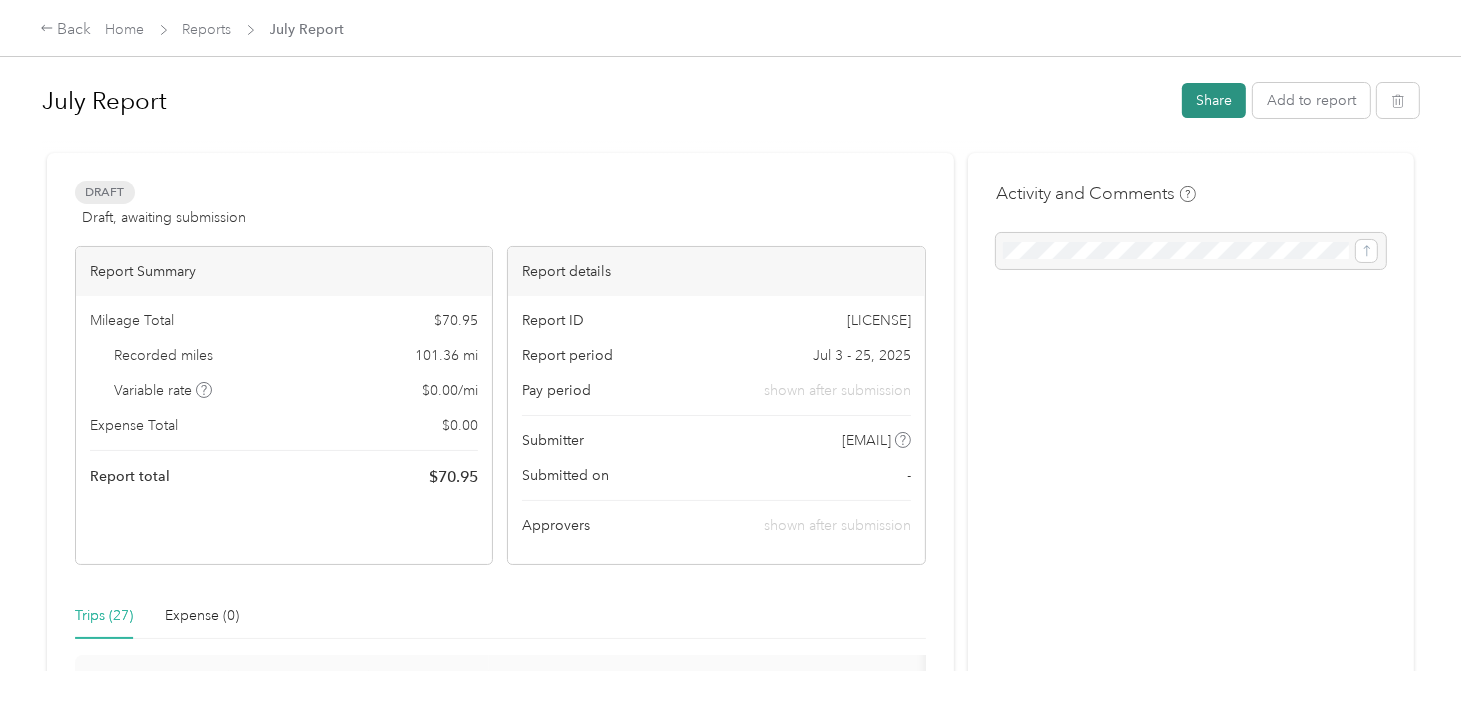 click on "Share" at bounding box center [1214, 100] 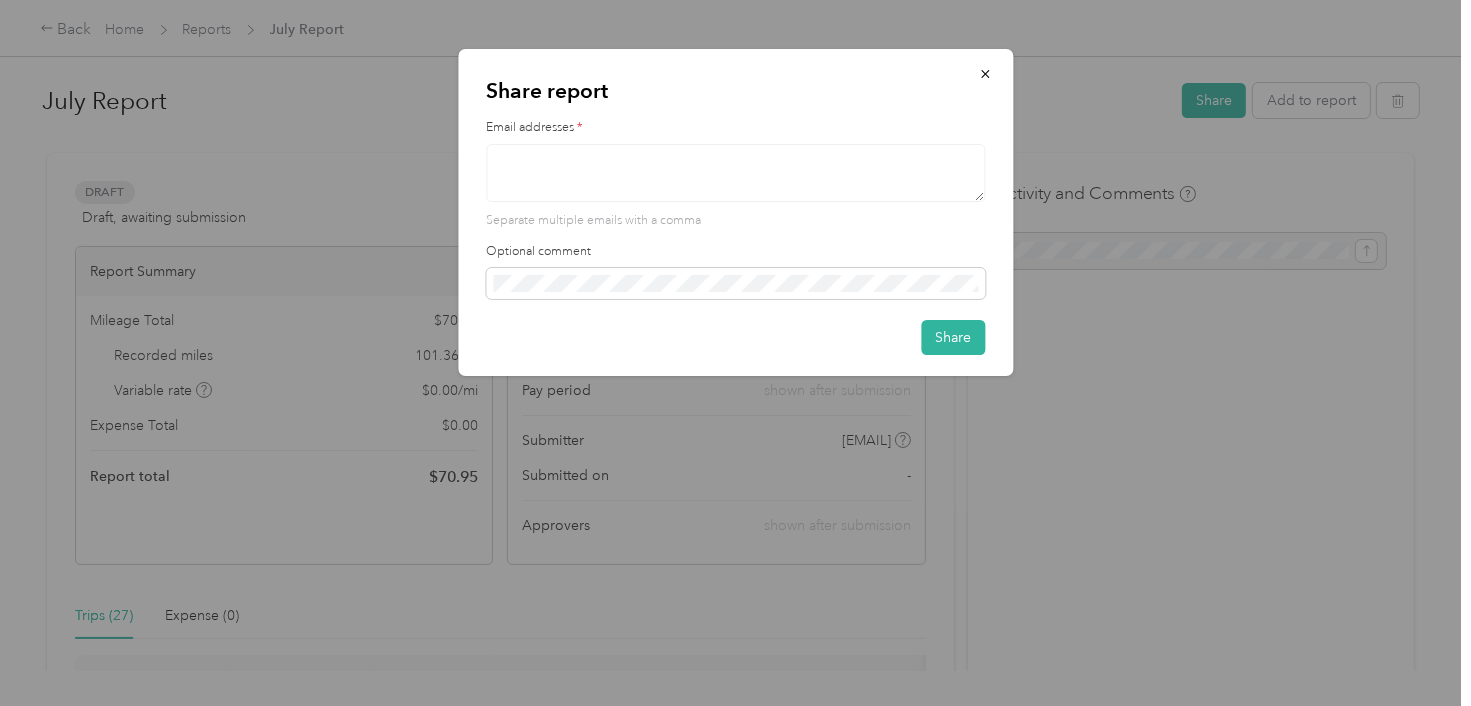 click on "Email addresses   *" at bounding box center (735, 128) 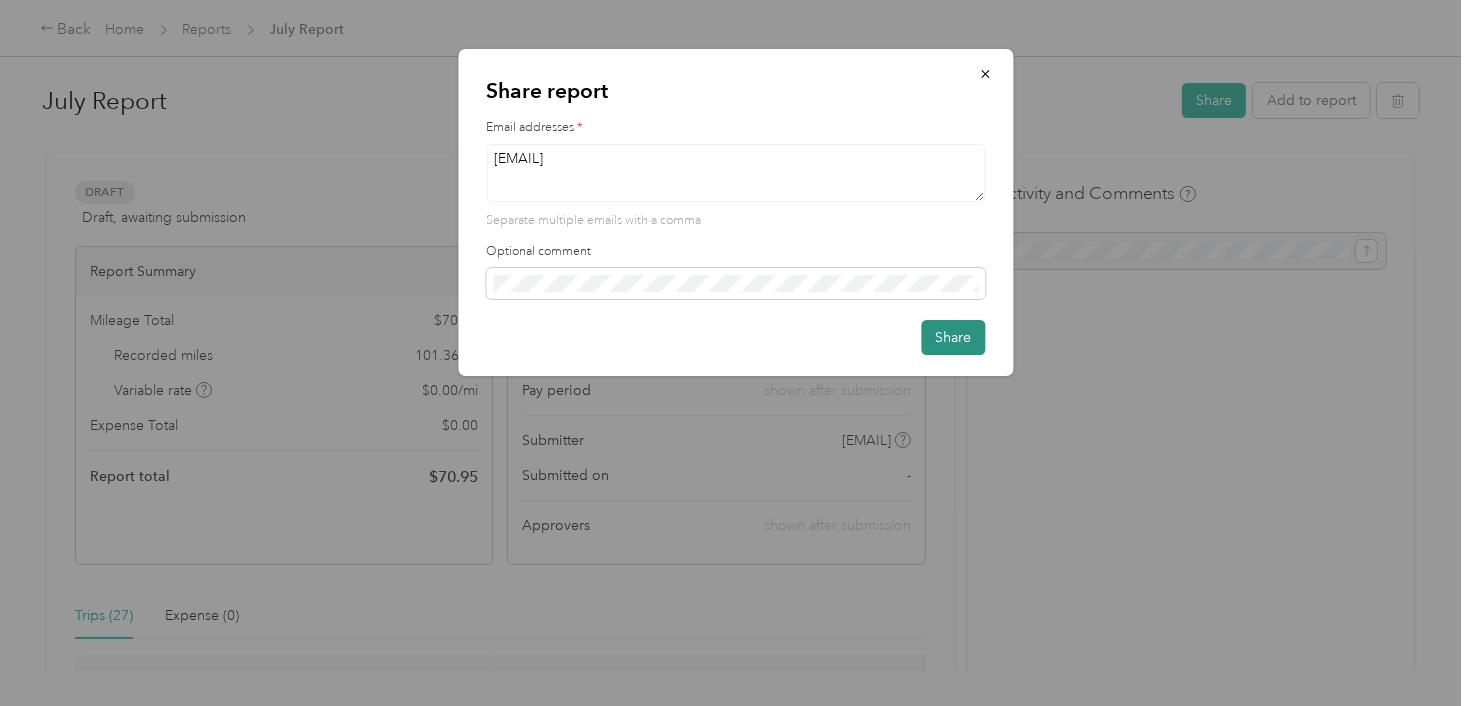 type on "[EMAIL]" 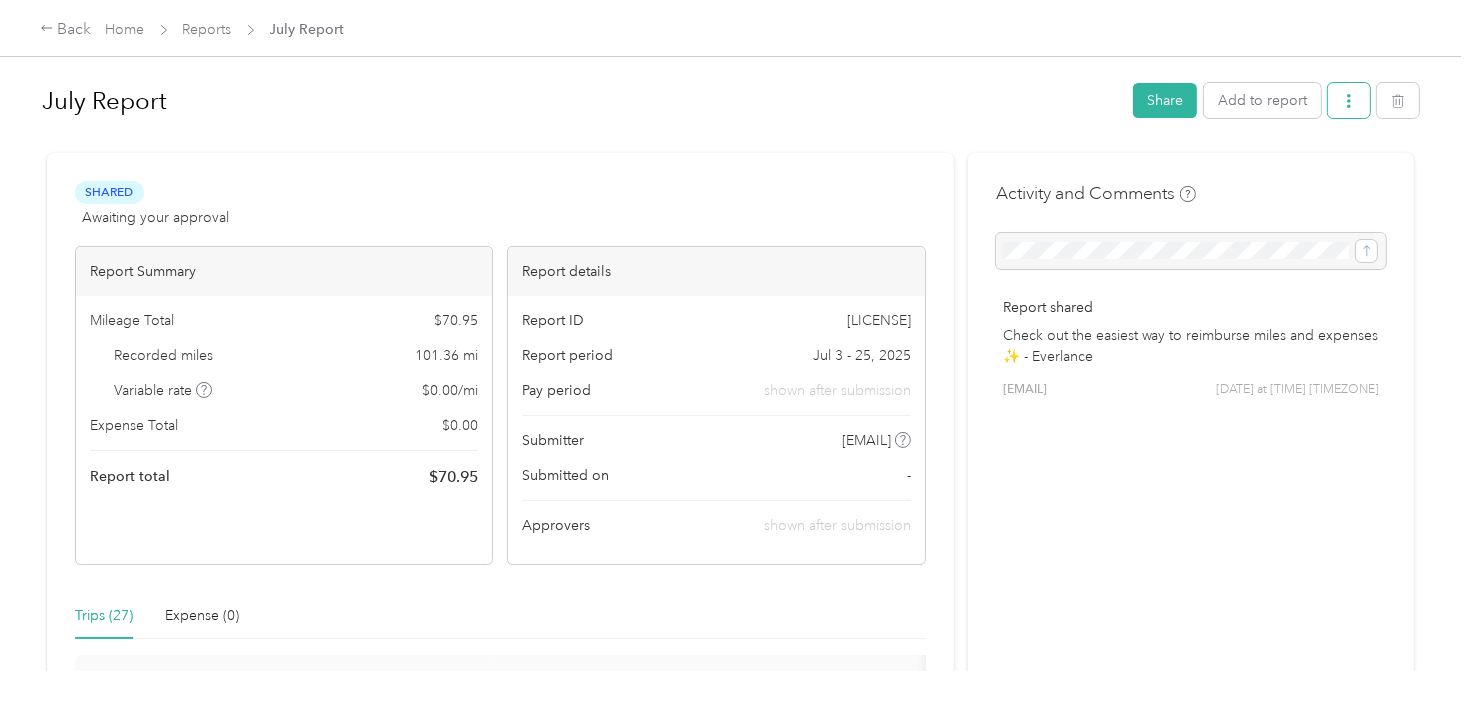 click 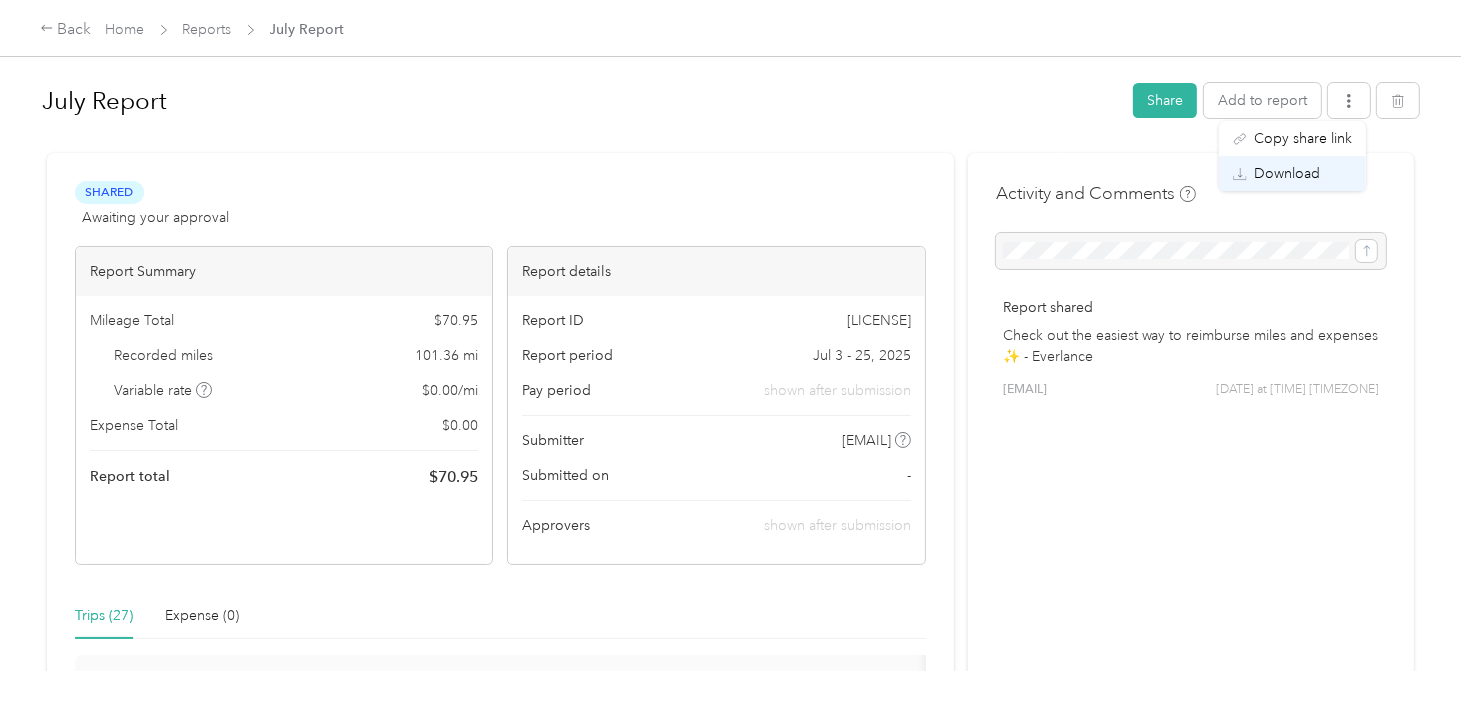 click on "Download" at bounding box center (1287, 173) 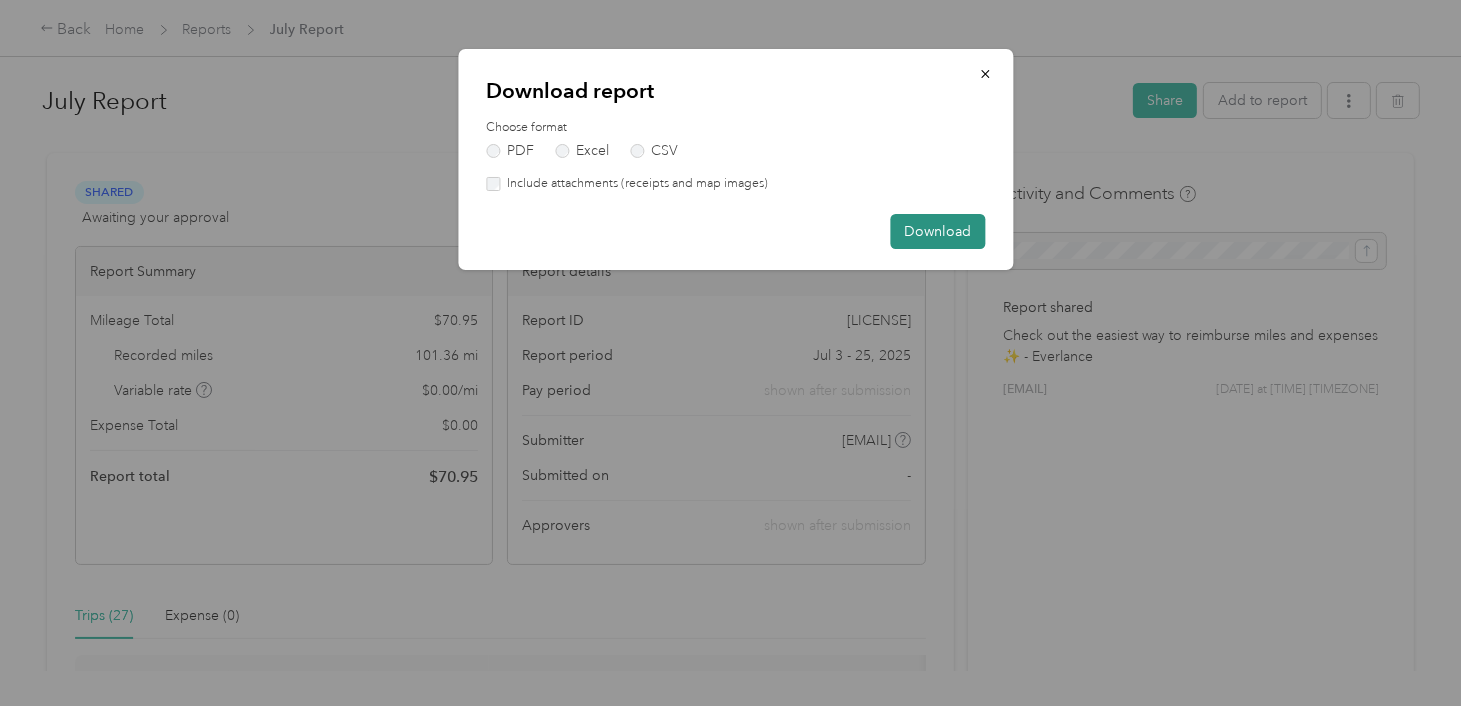 click on "Download" at bounding box center [937, 231] 